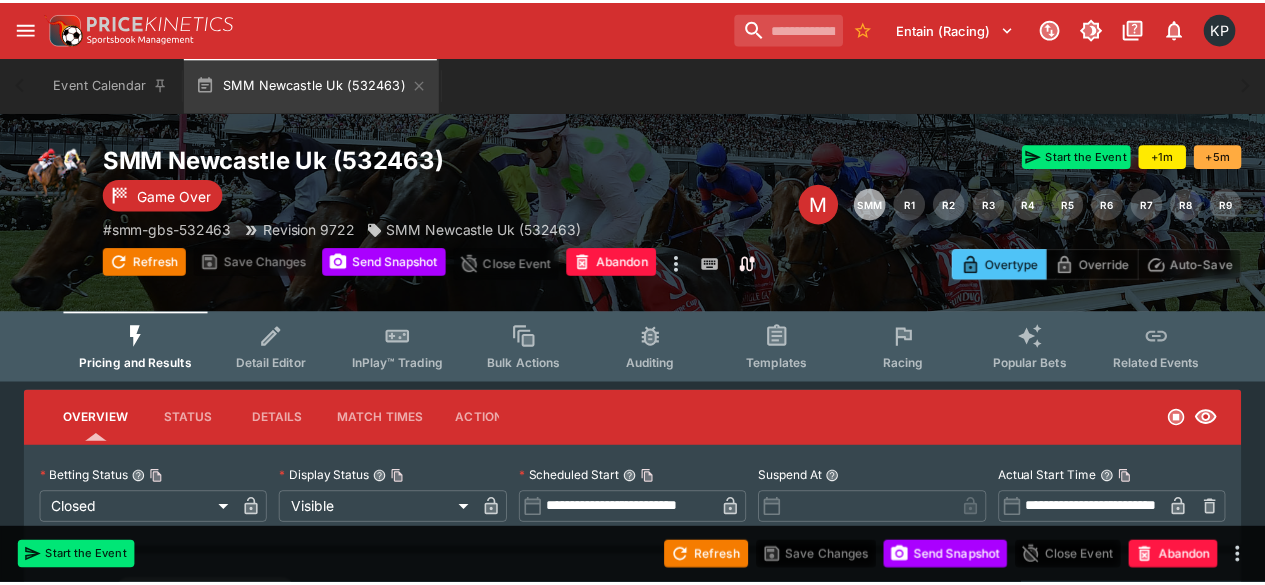 scroll, scrollTop: 0, scrollLeft: 0, axis: both 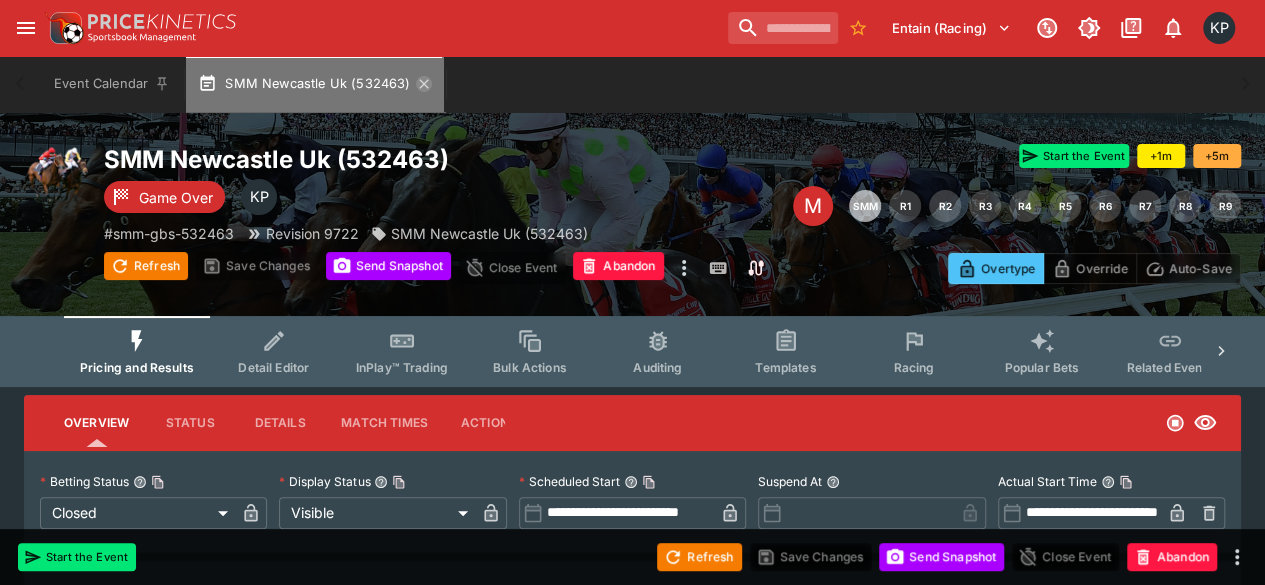 click 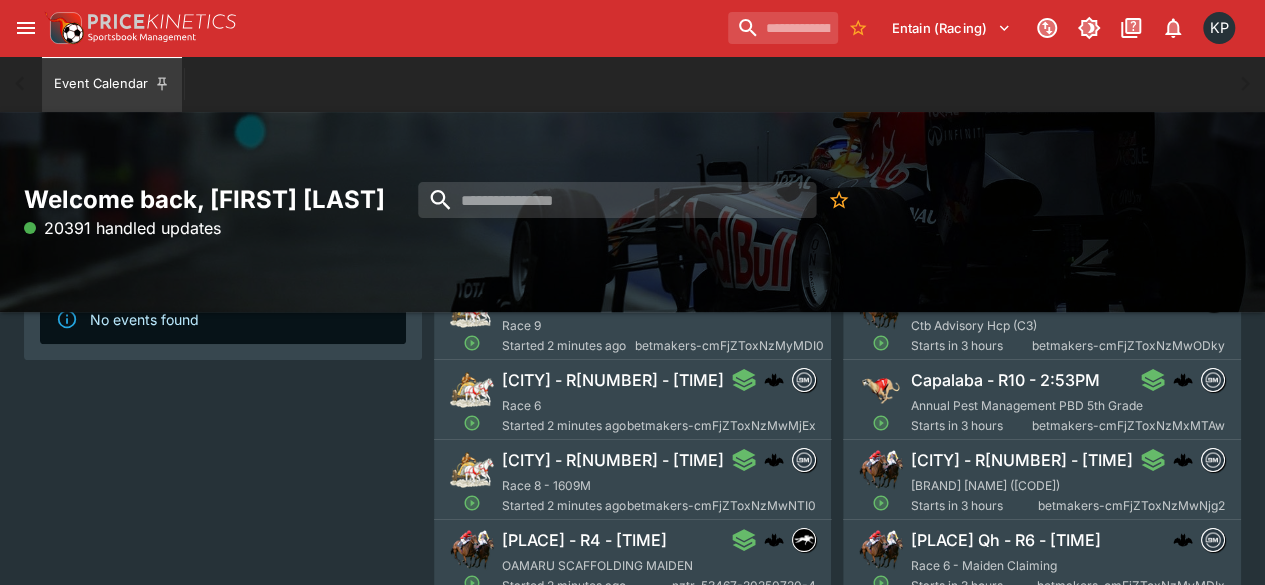 scroll, scrollTop: 192, scrollLeft: 0, axis: vertical 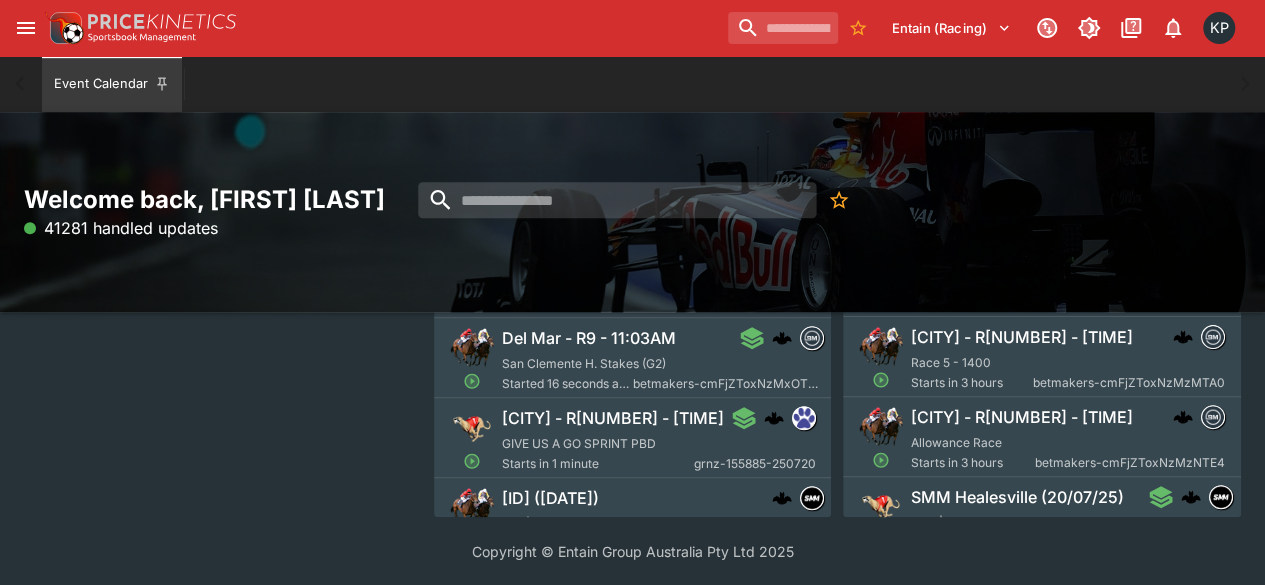 click on "[CITY] - R[NUMBER] - [TIME]" at bounding box center [613, 418] 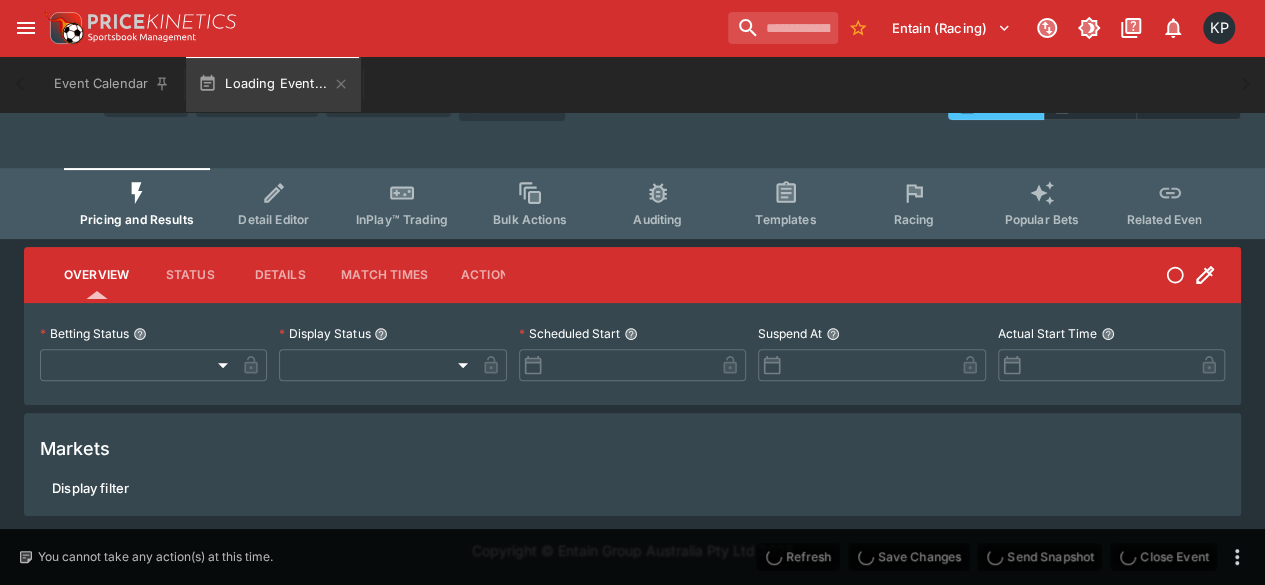 scroll, scrollTop: 143, scrollLeft: 0, axis: vertical 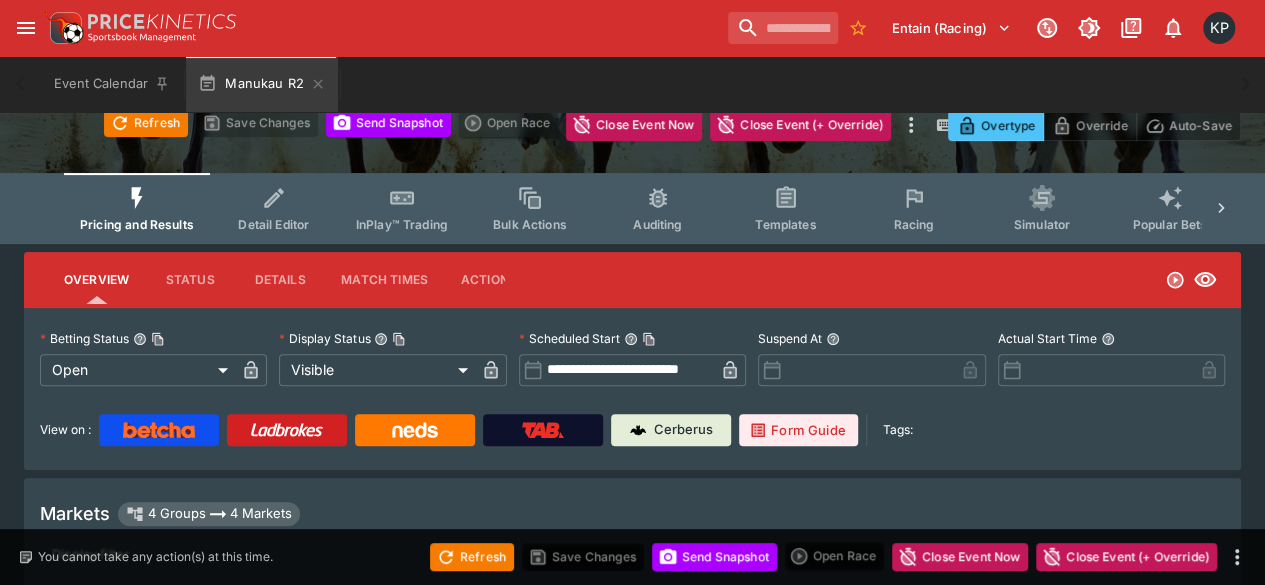 type on "**********" 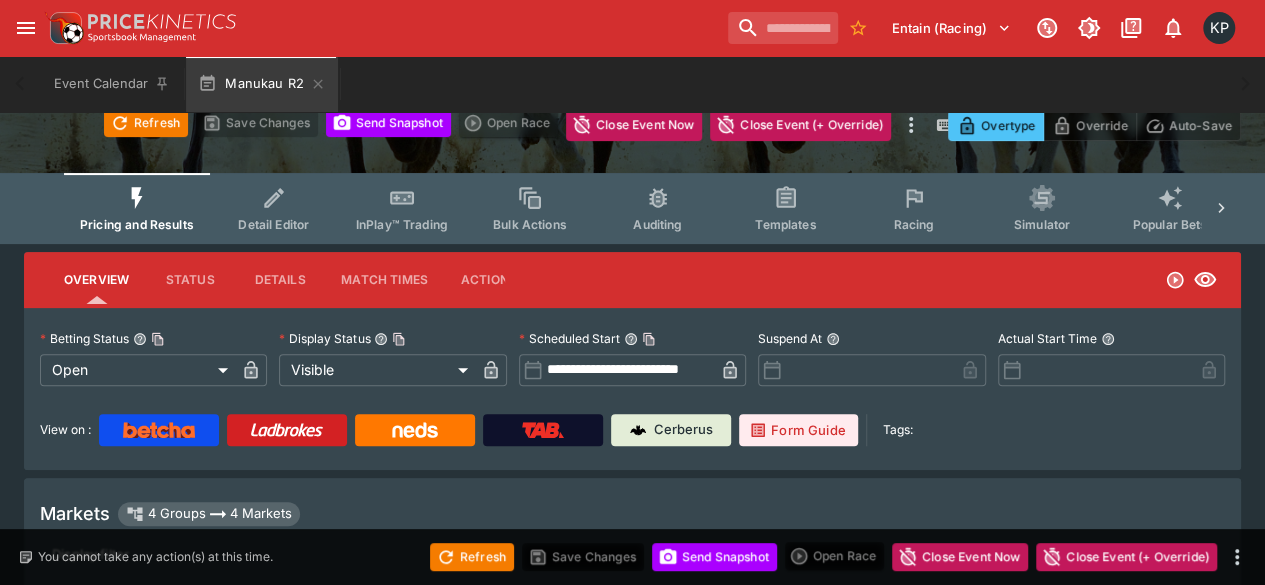 type on "**********" 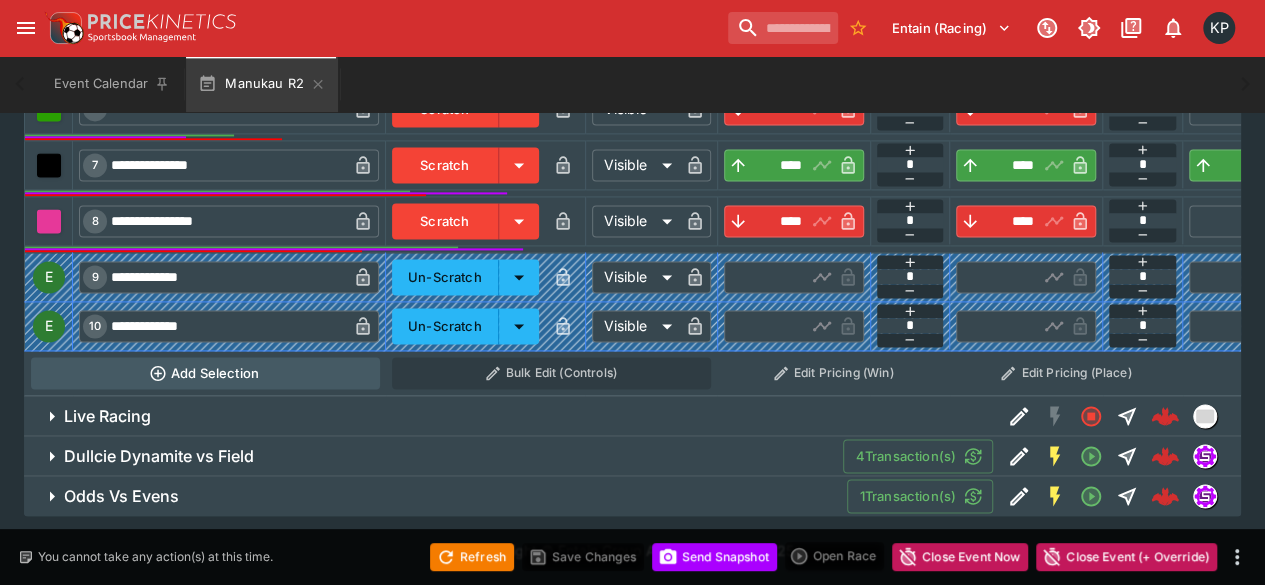 type on "****" 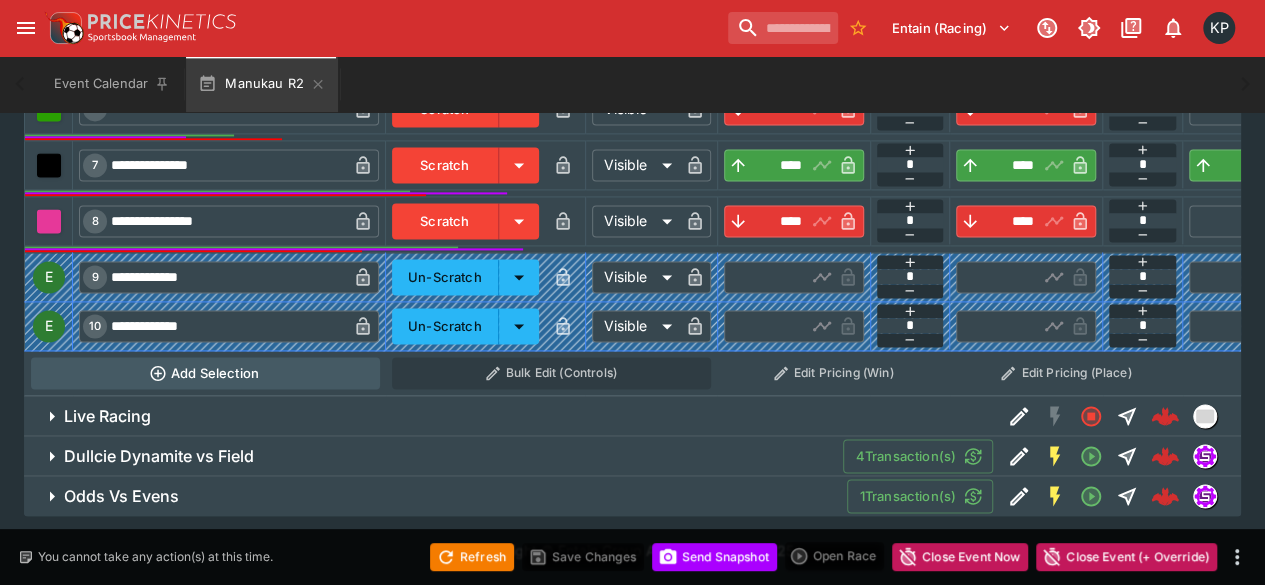 type on "****" 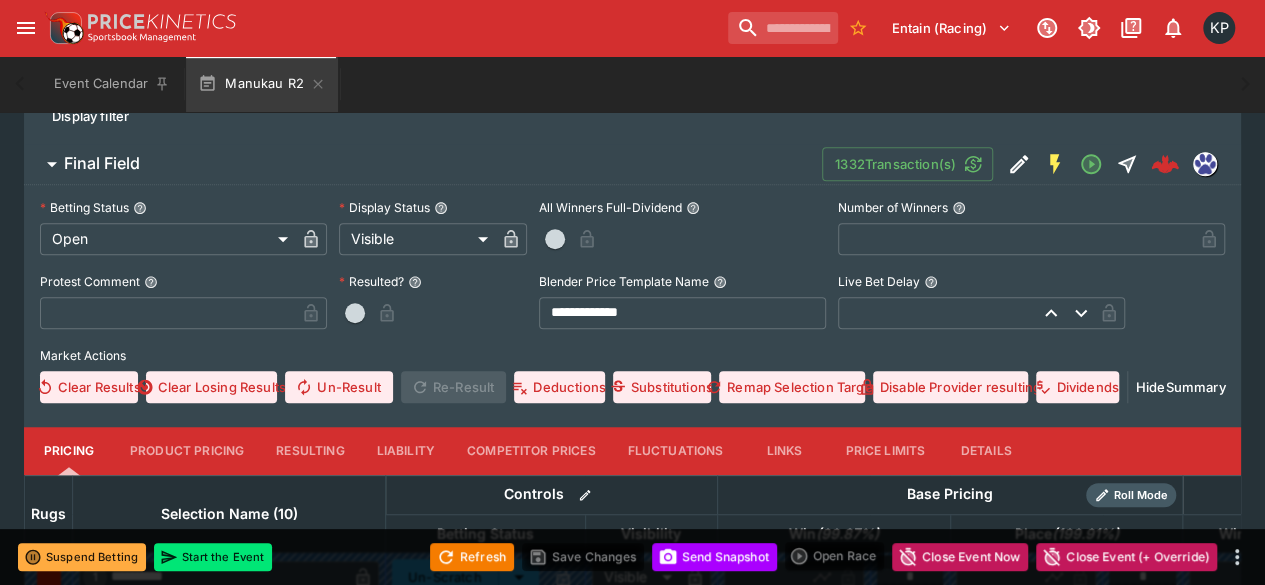 scroll, scrollTop: 568, scrollLeft: 0, axis: vertical 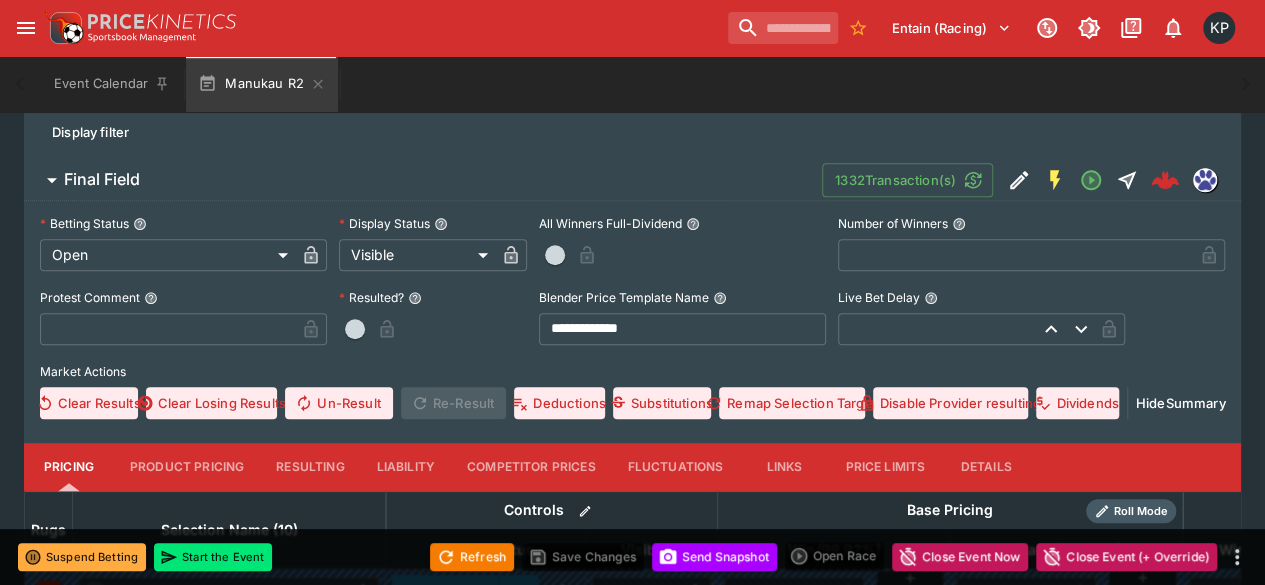 type on "****" 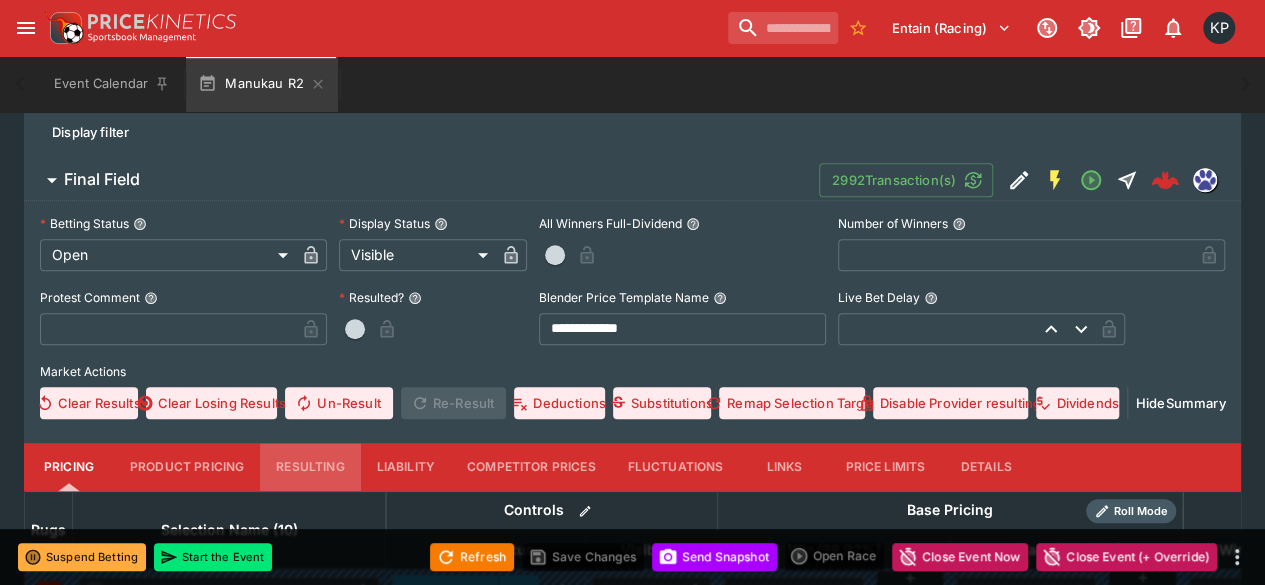 click on "Resulting" at bounding box center [310, 467] 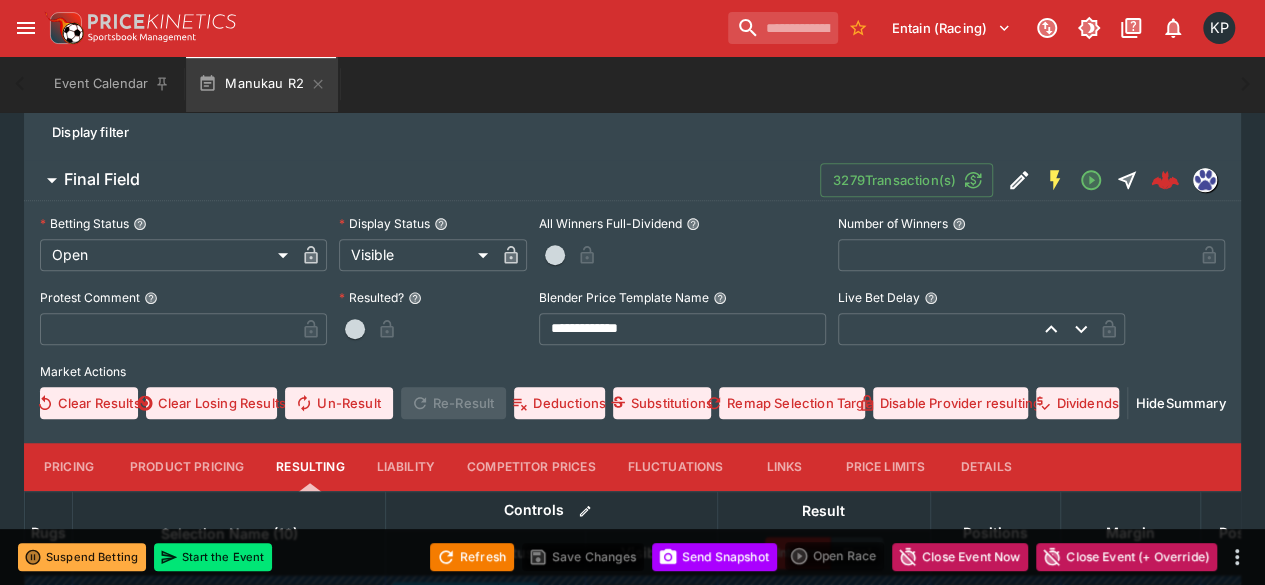 type on "**********" 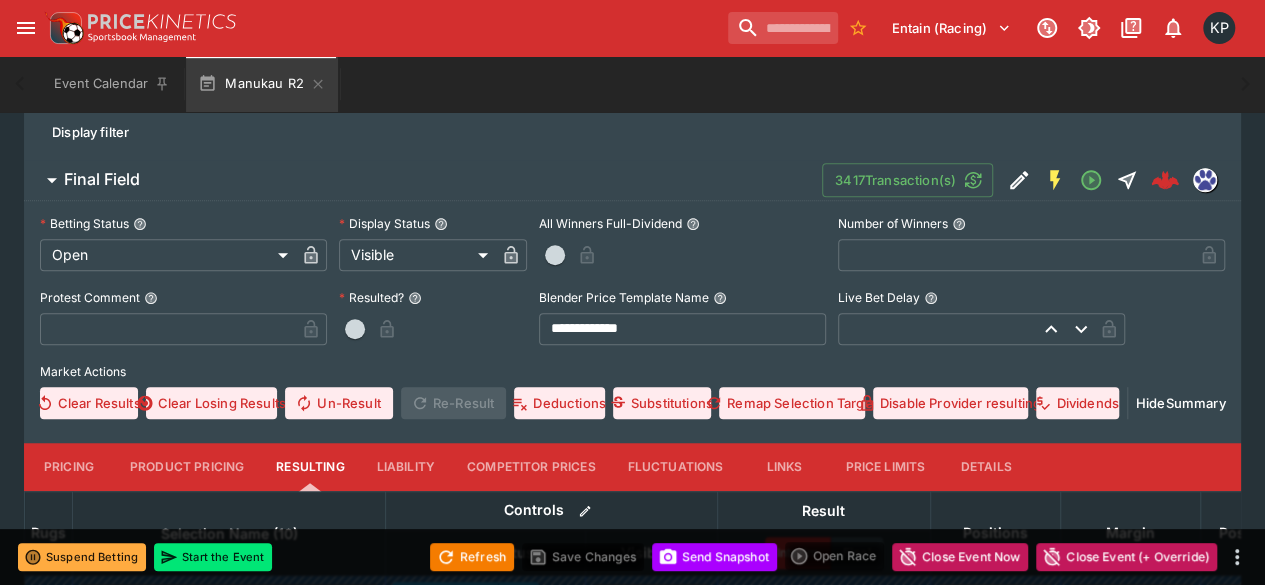 type on "**********" 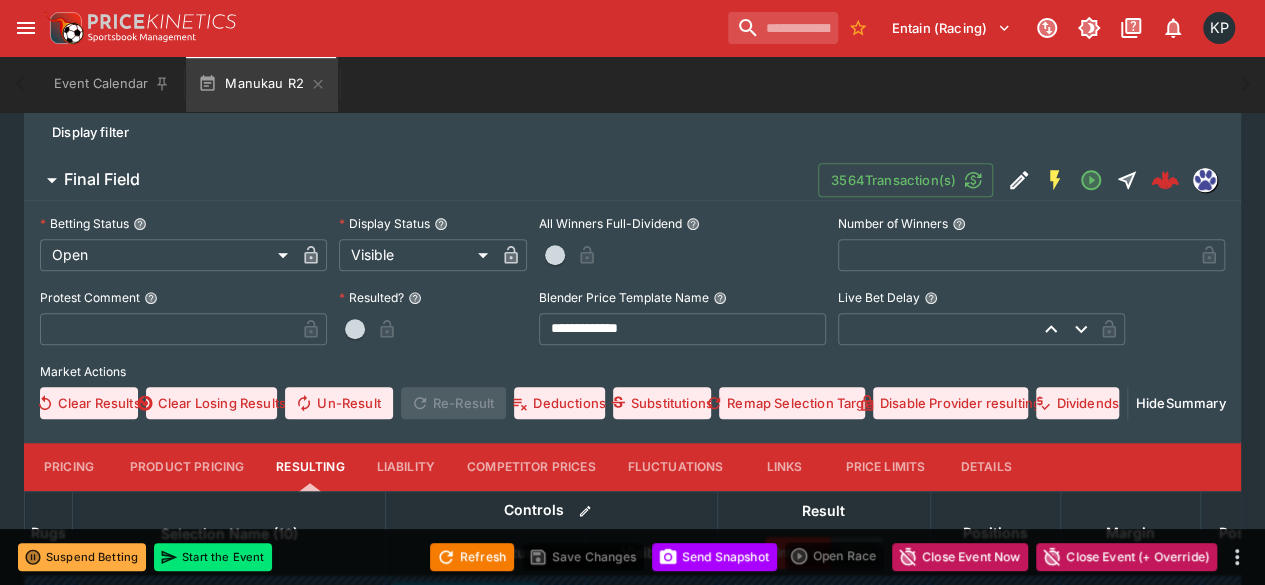 type on "**********" 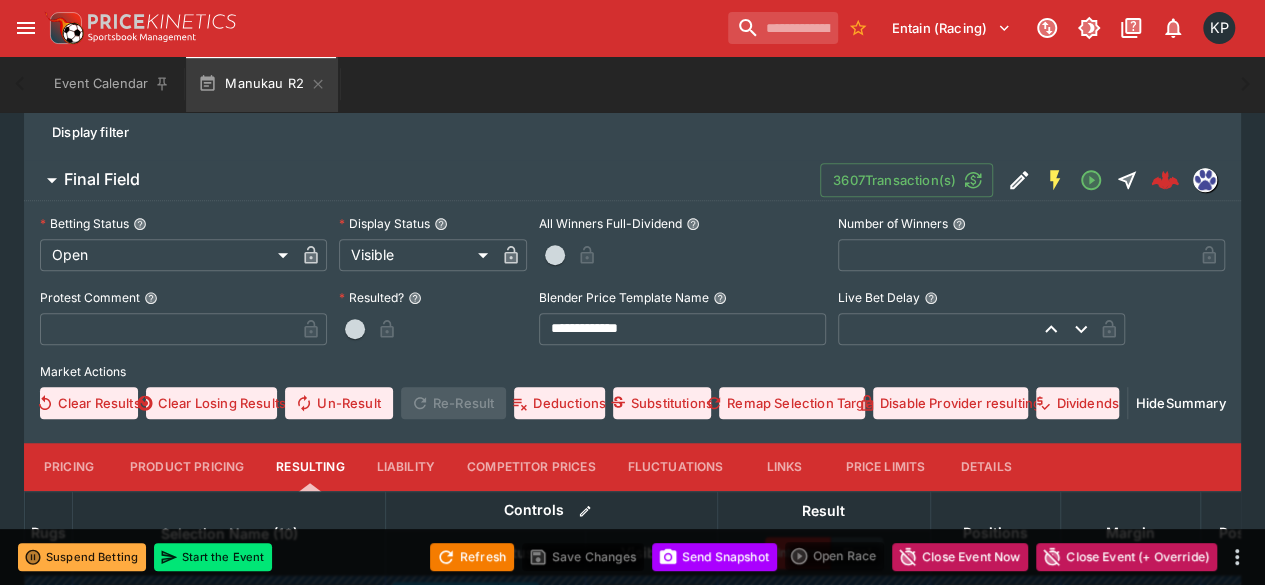 type on "**********" 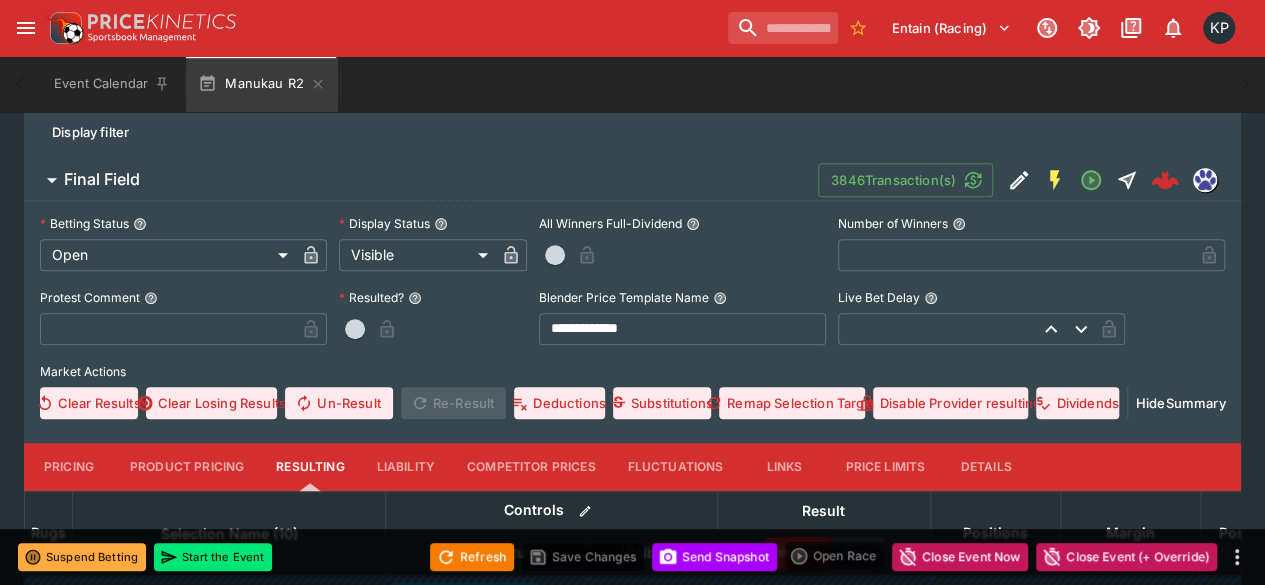 type on "**********" 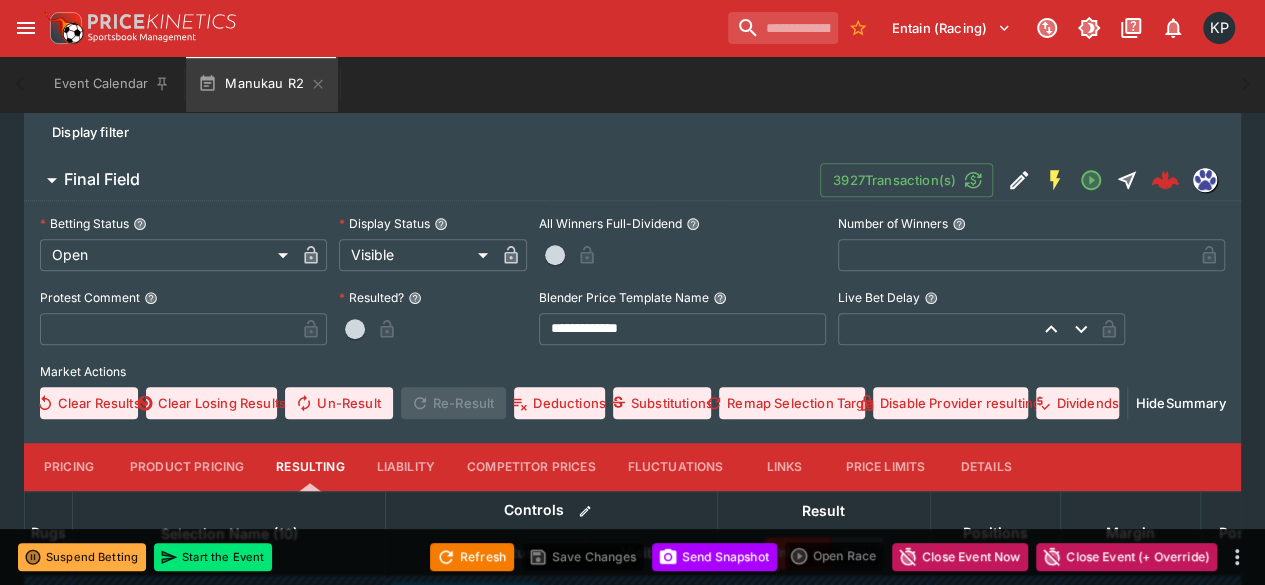 type on "**********" 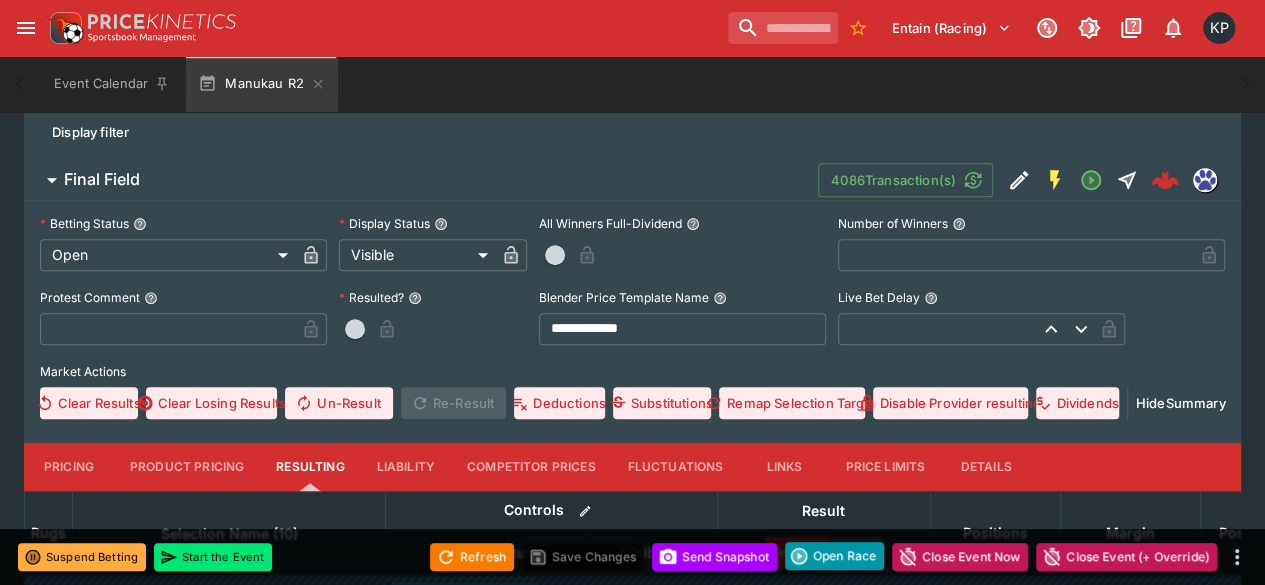 type on "**********" 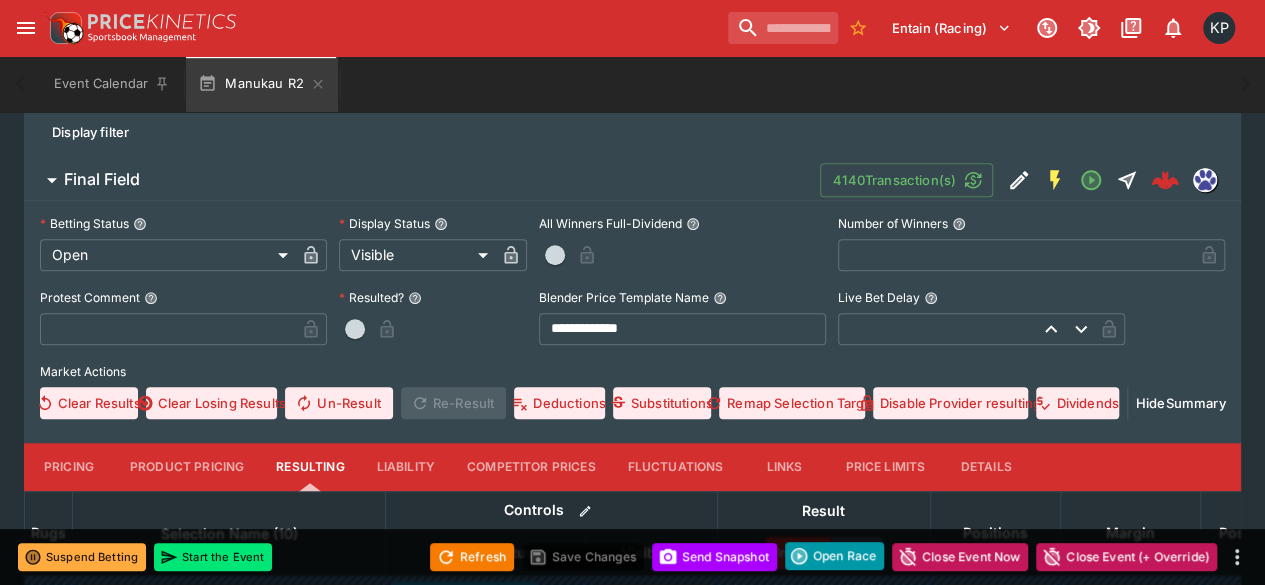type on "**********" 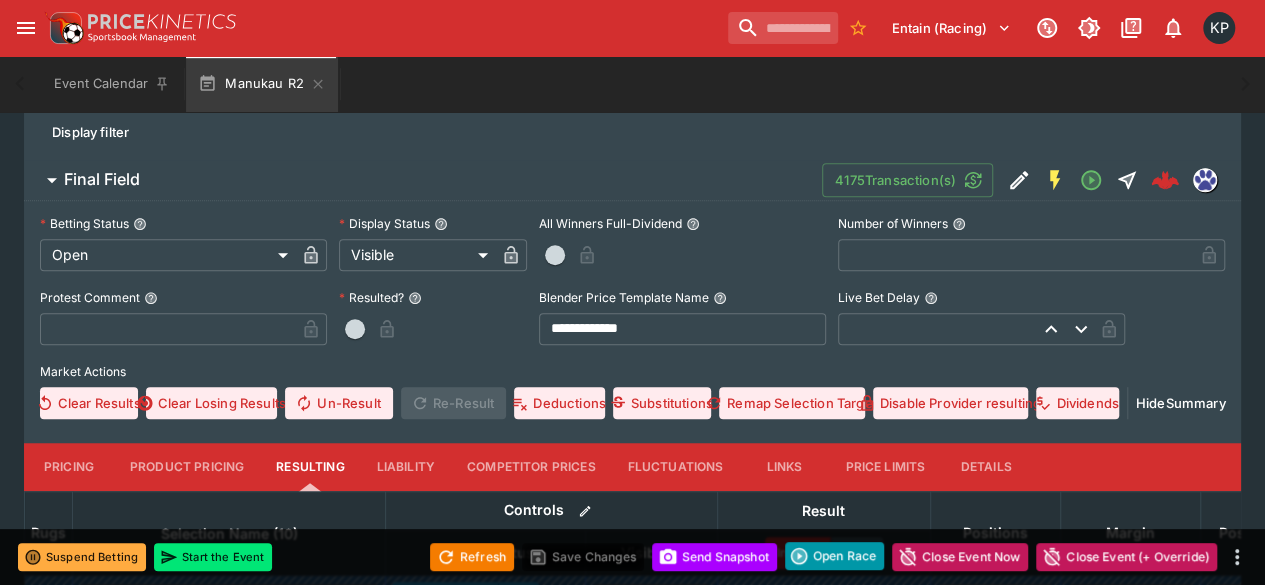 type on "**********" 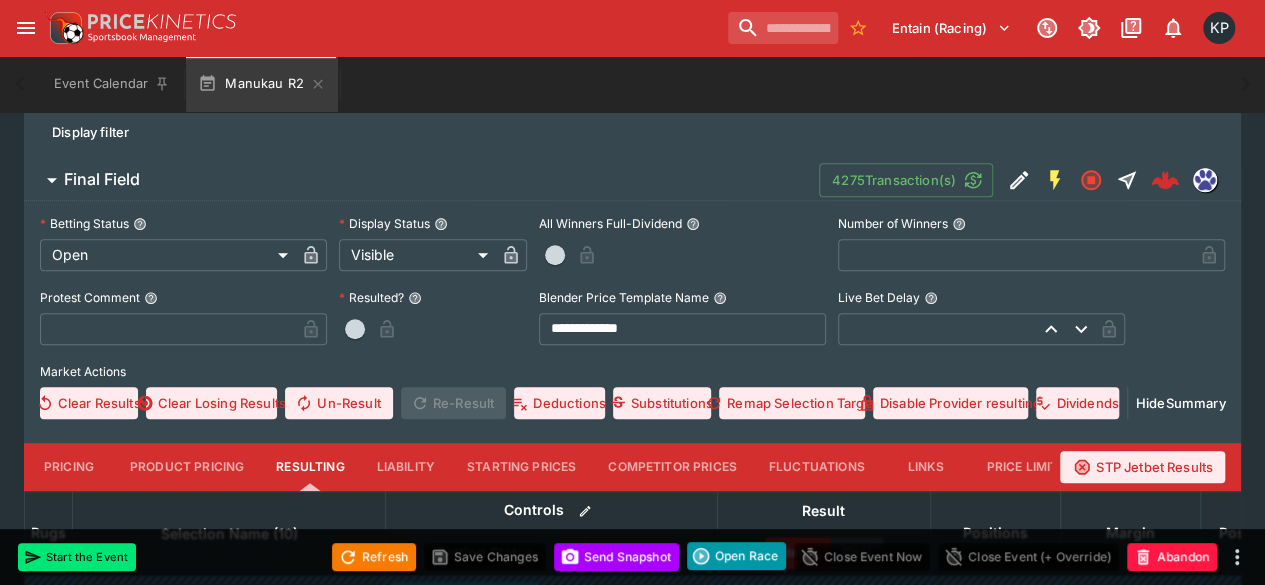 type on "**********" 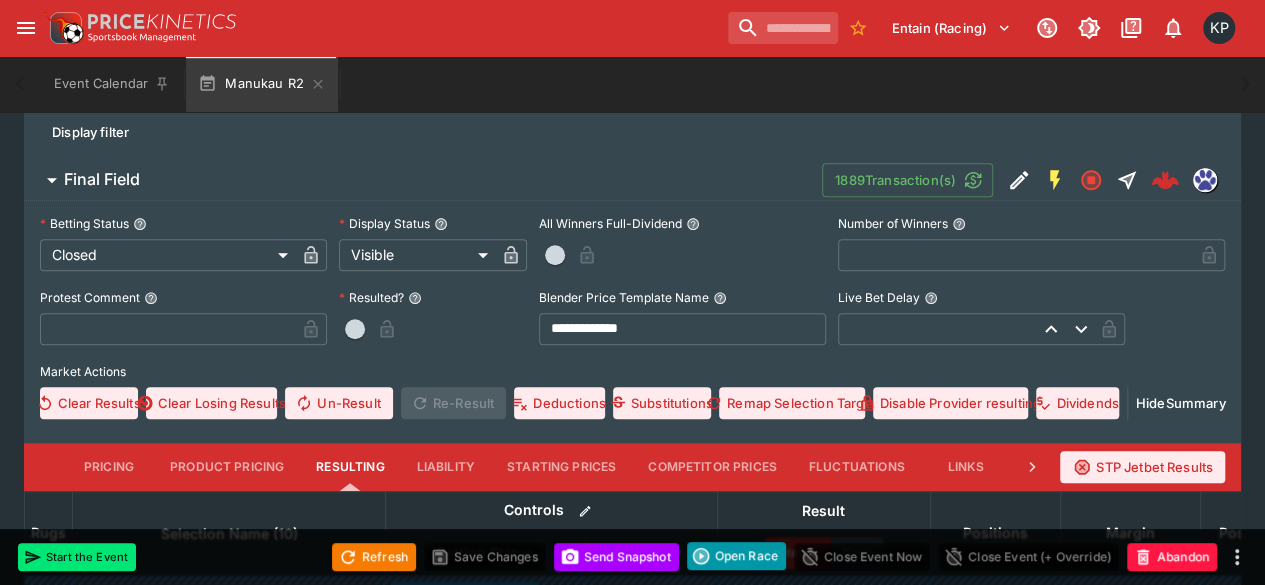 scroll, scrollTop: 0, scrollLeft: 0, axis: both 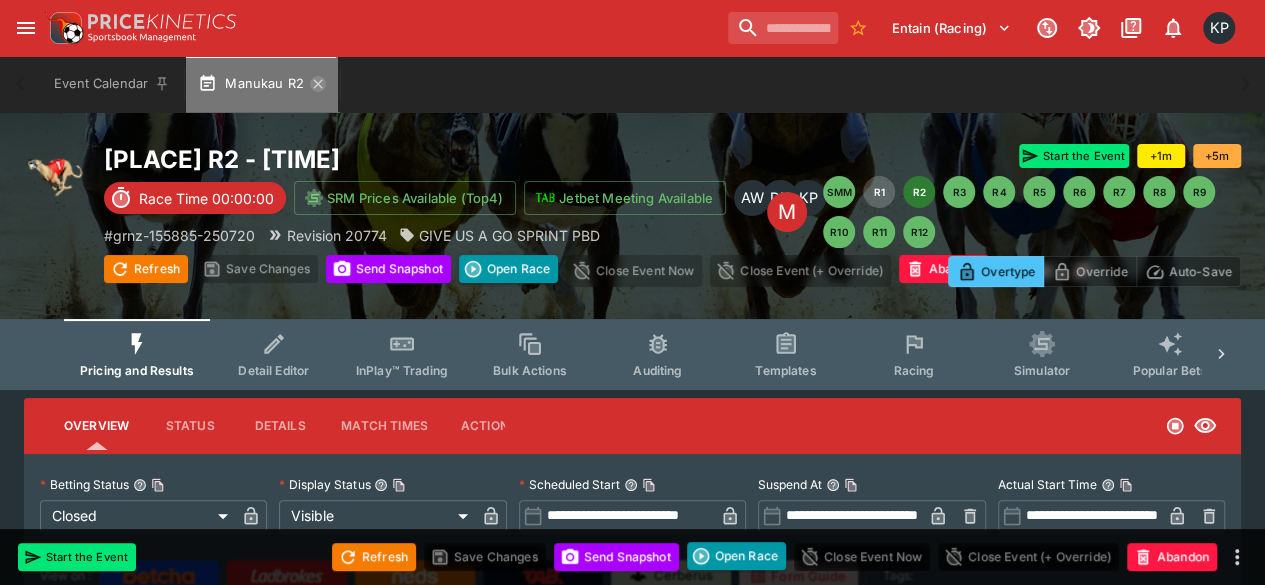 click 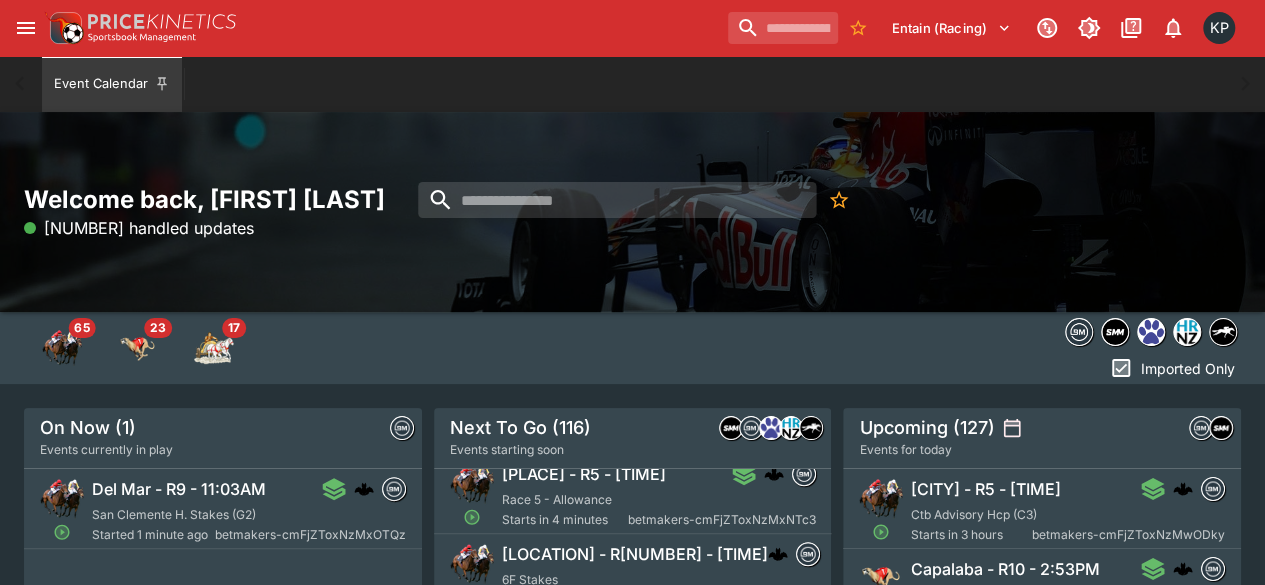scroll, scrollTop: 1044, scrollLeft: 0, axis: vertical 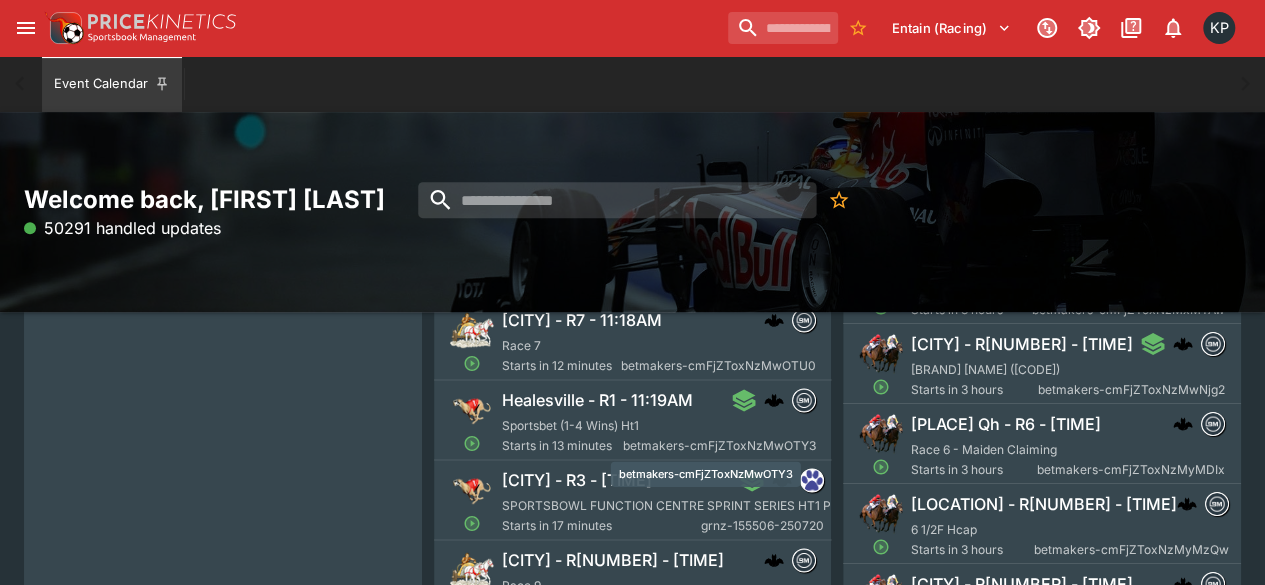 click on "betmakers-cmFjZToxNzMwOTY3" at bounding box center [706, 474] 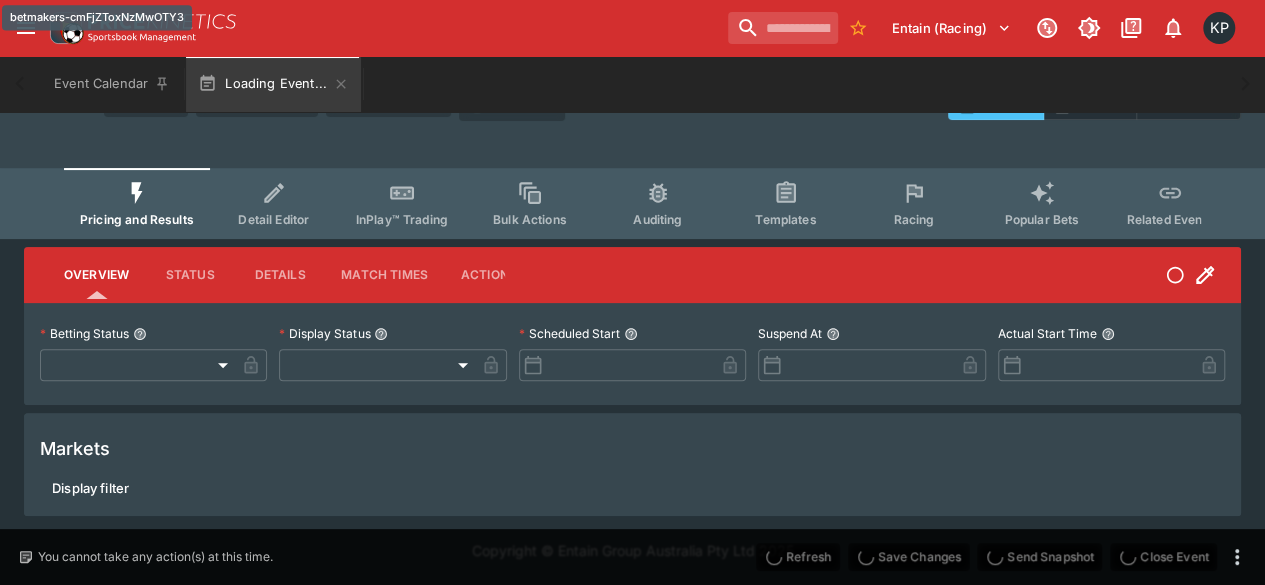 scroll, scrollTop: 143, scrollLeft: 0, axis: vertical 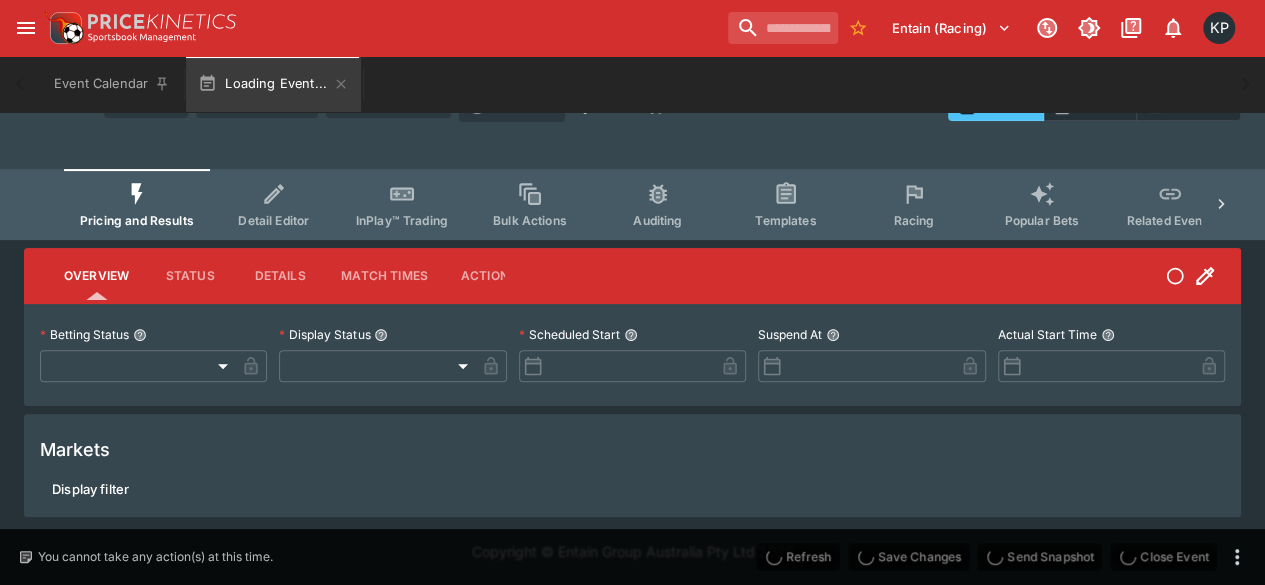 type on "**********" 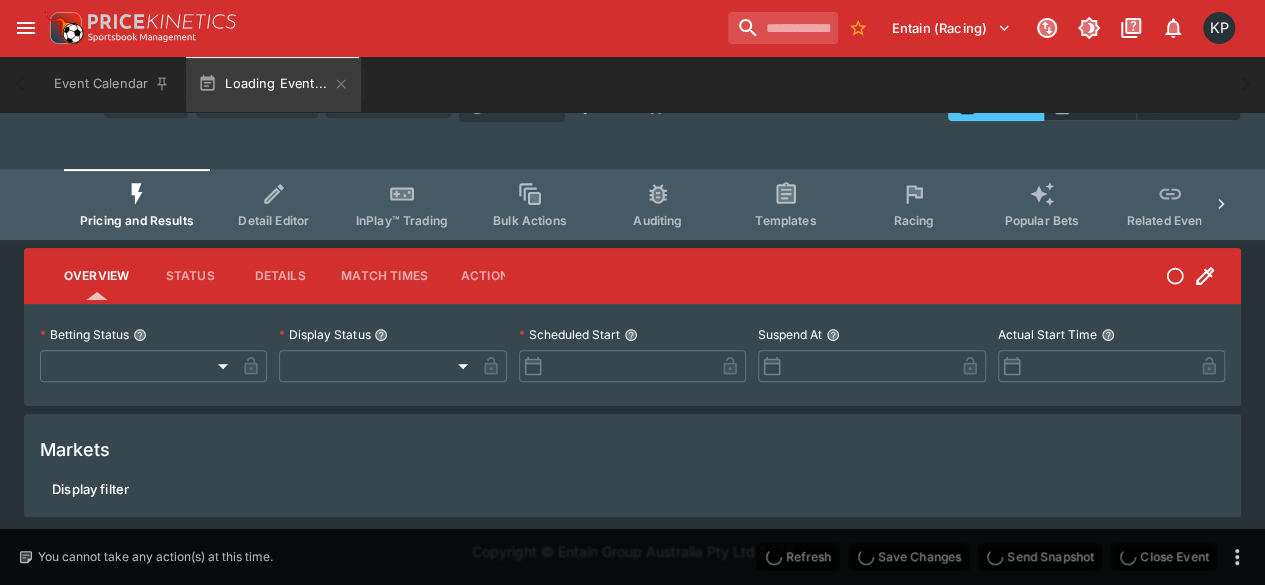 type on "*******" 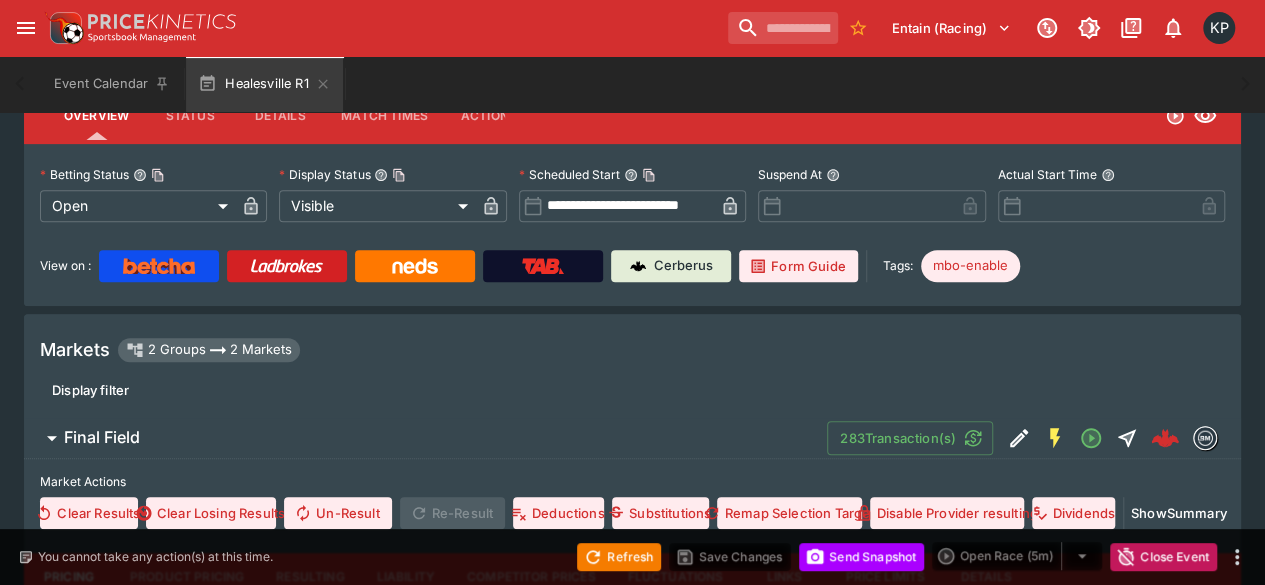 scroll, scrollTop: 0, scrollLeft: 0, axis: both 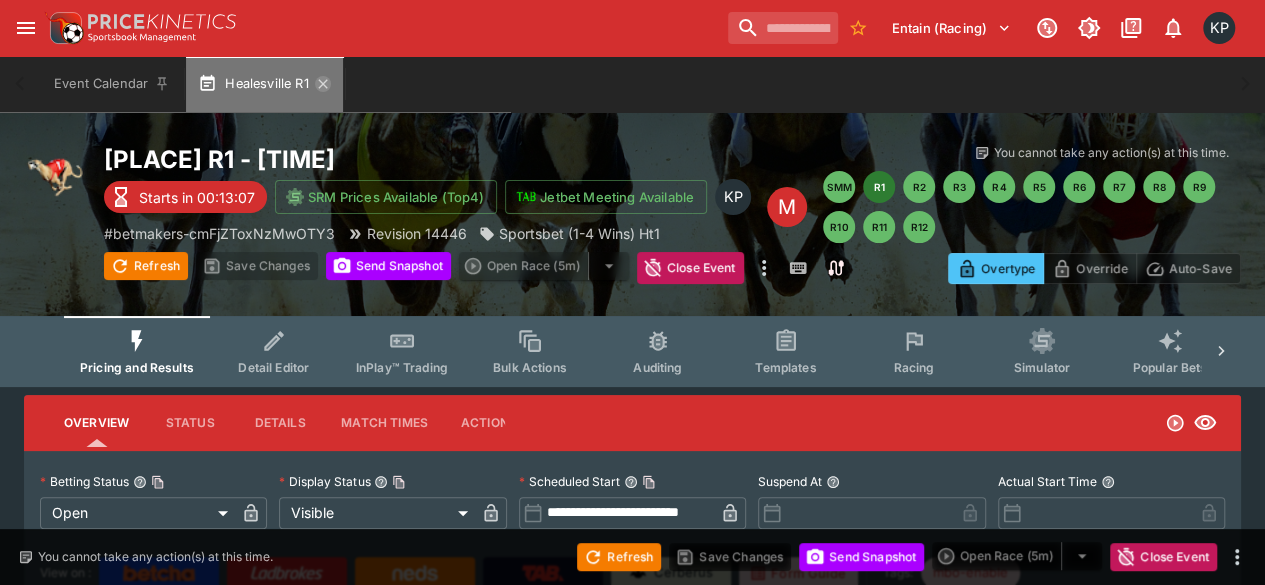click 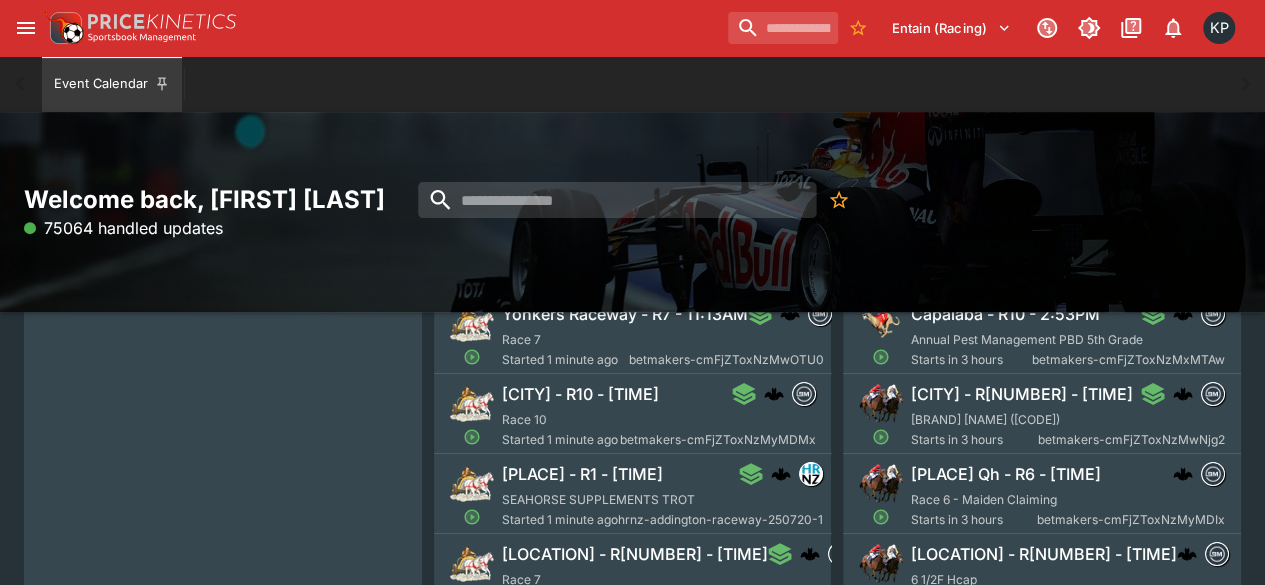 scroll, scrollTop: 447, scrollLeft: 0, axis: vertical 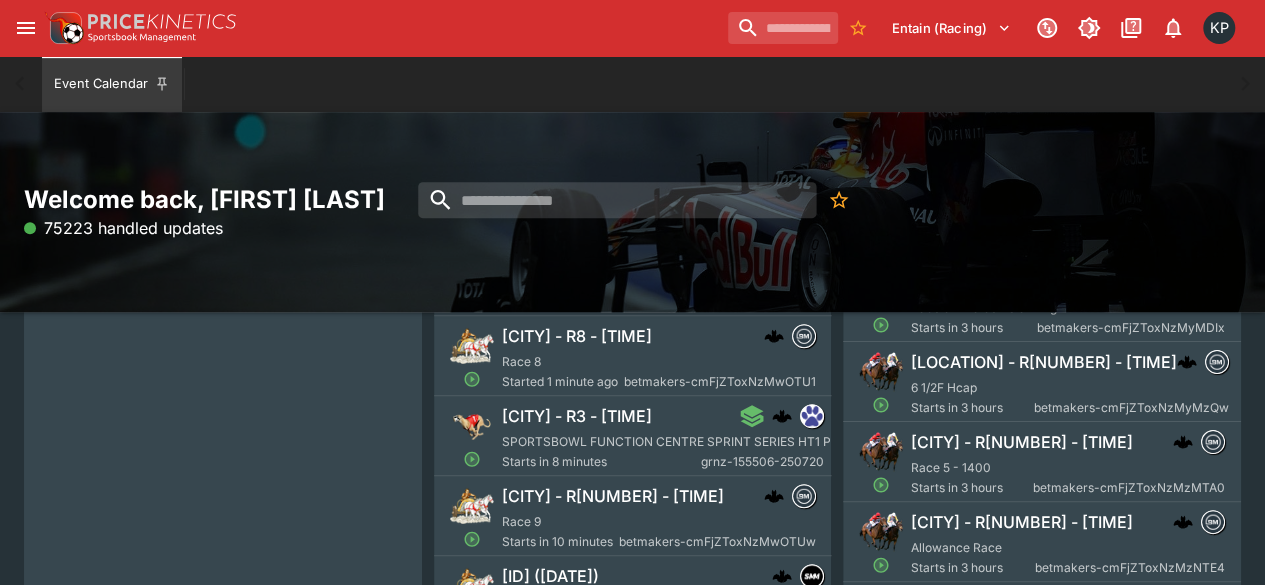 click on "SPORTSBOWL FUNCTION CENTRE SPRINT SERIES HT1 PBD" at bounding box center [675, 441] 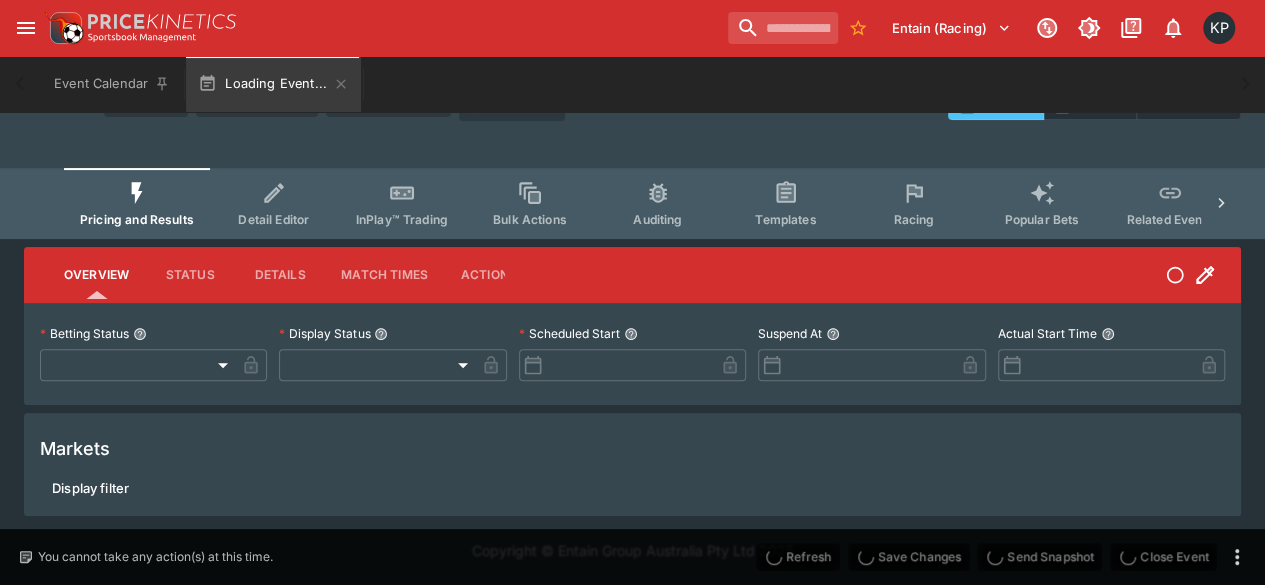 scroll, scrollTop: 143, scrollLeft: 0, axis: vertical 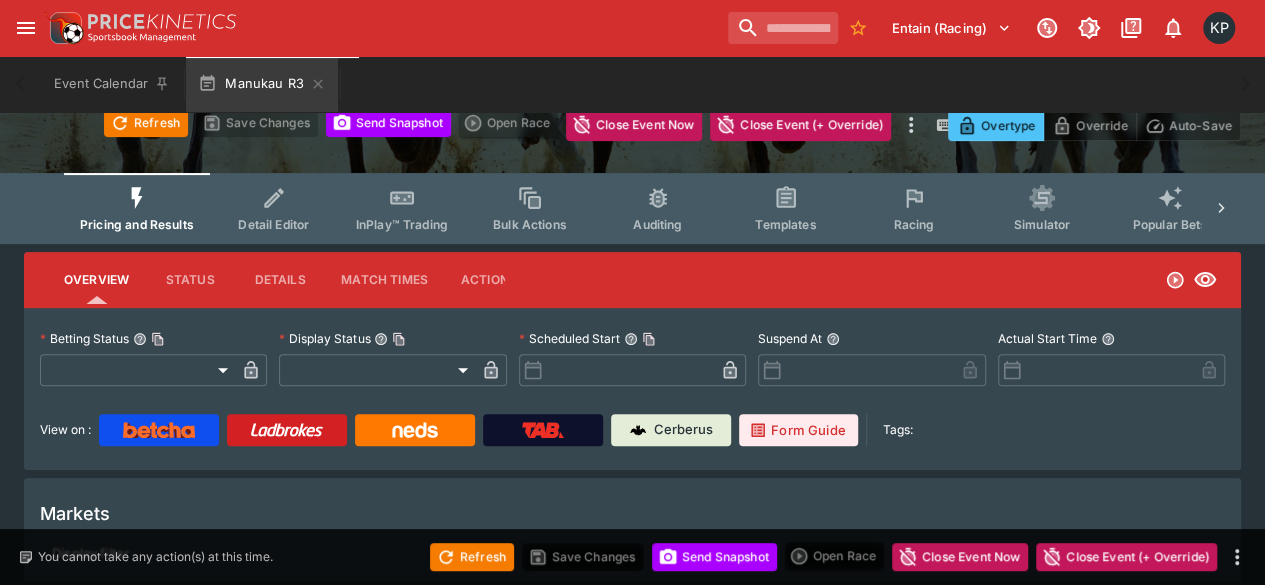 type on "**********" 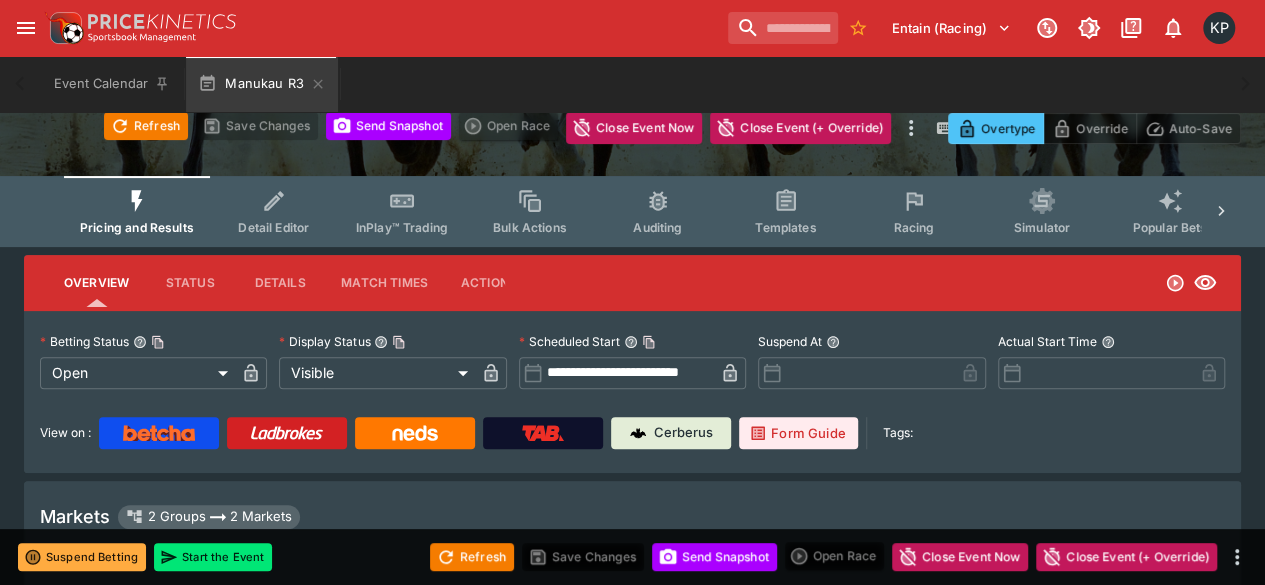 scroll, scrollTop: 447, scrollLeft: 0, axis: vertical 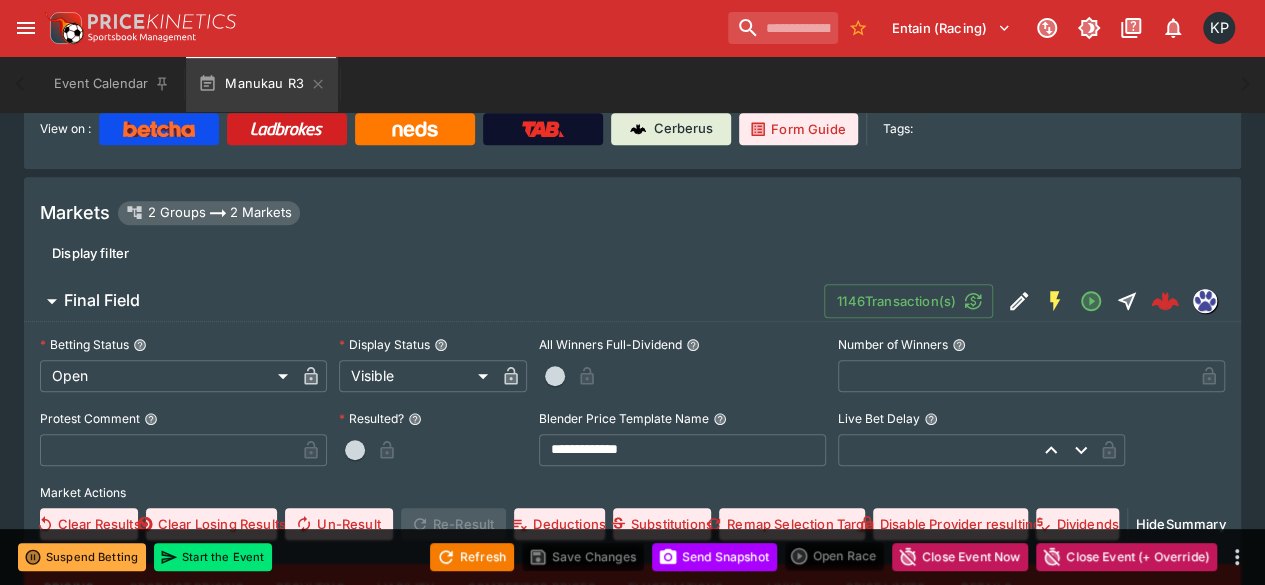 type on "****" 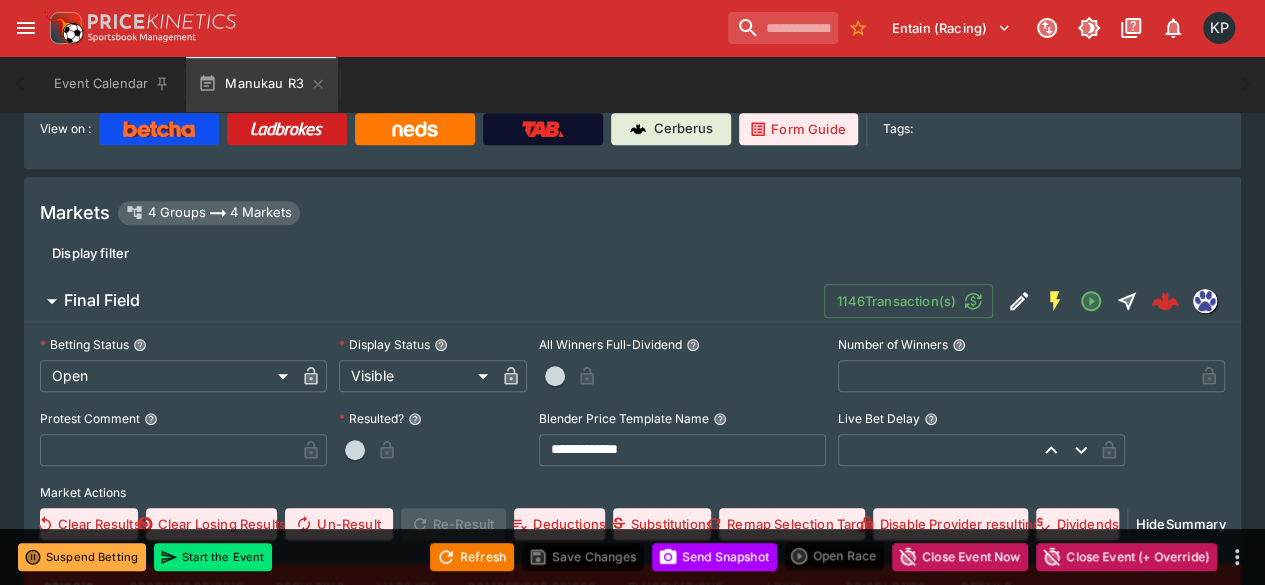type on "****" 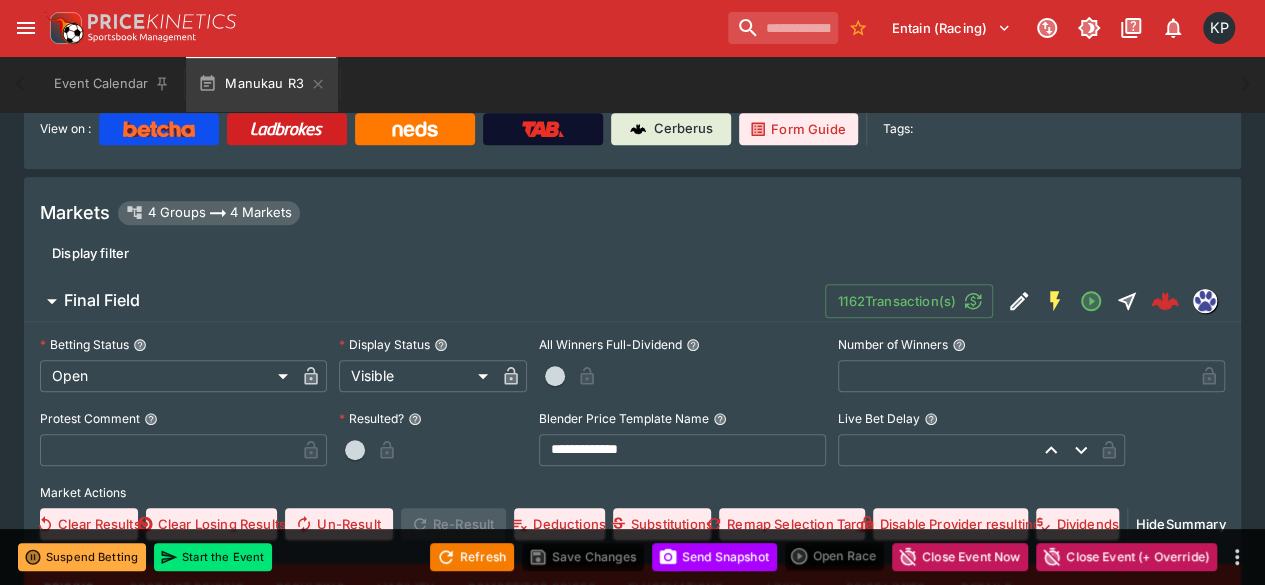 type on "****" 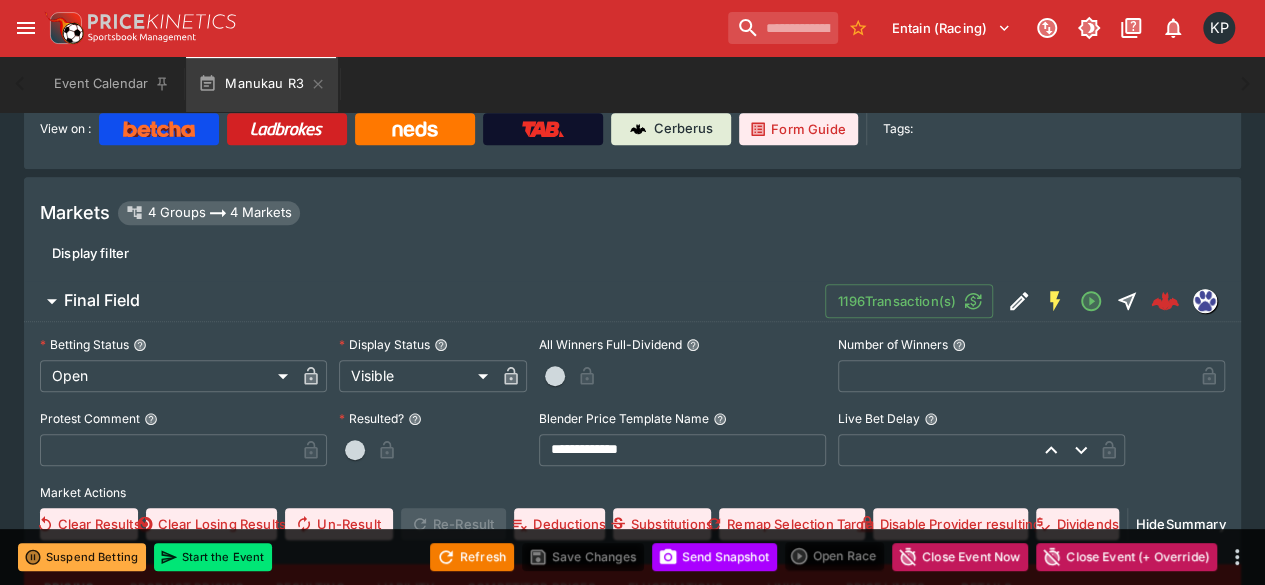 type on "****" 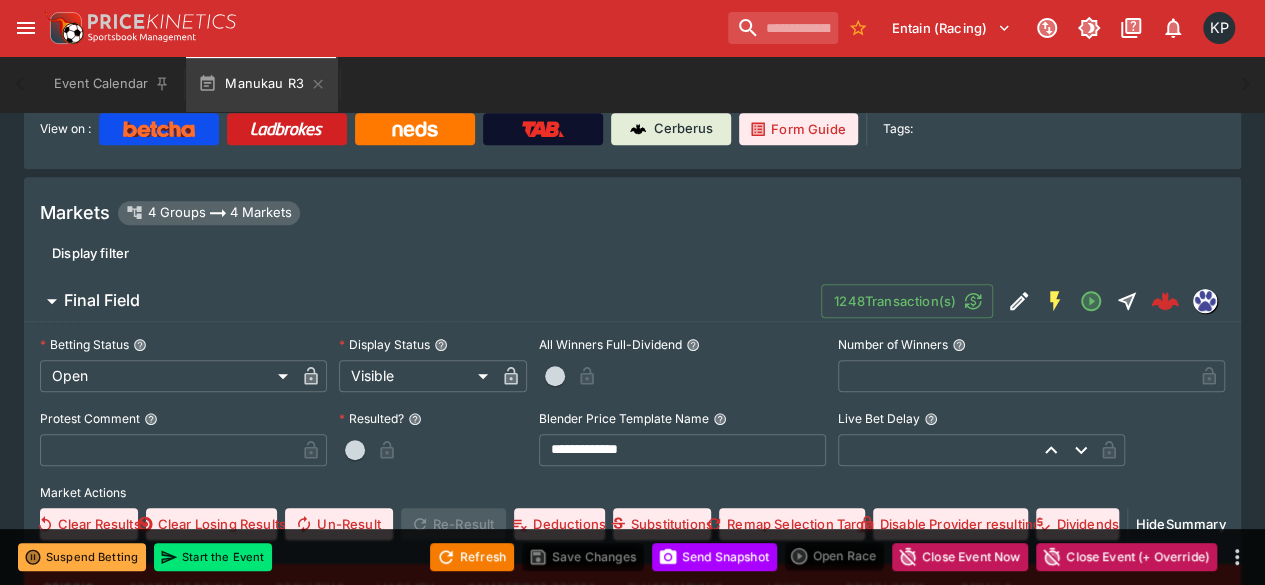 type on "****" 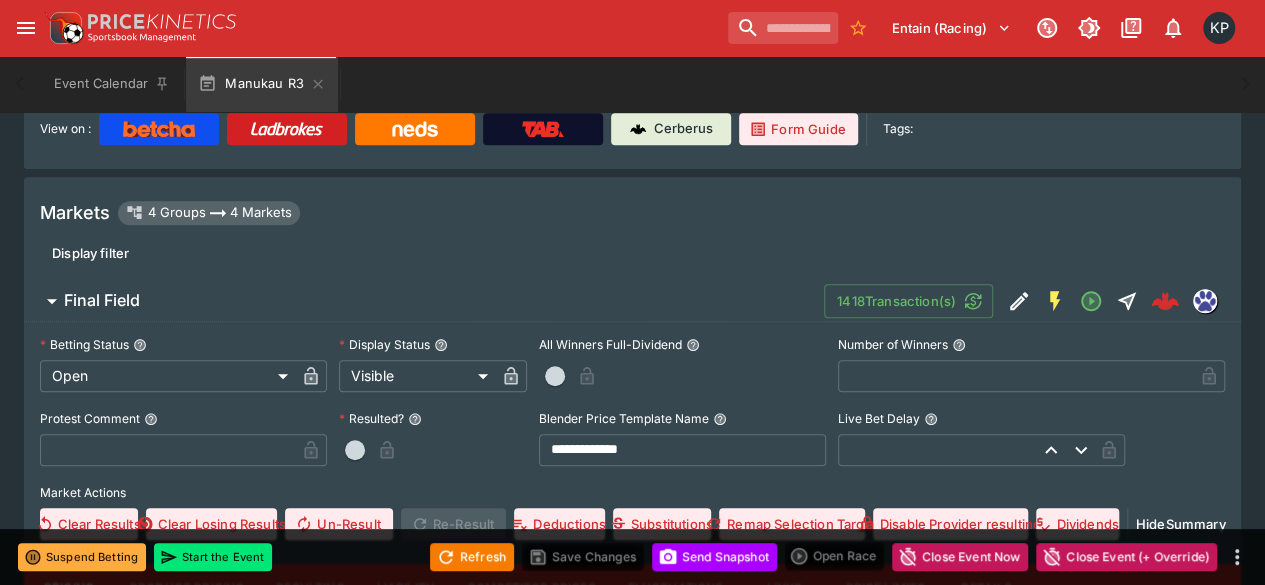 type on "****" 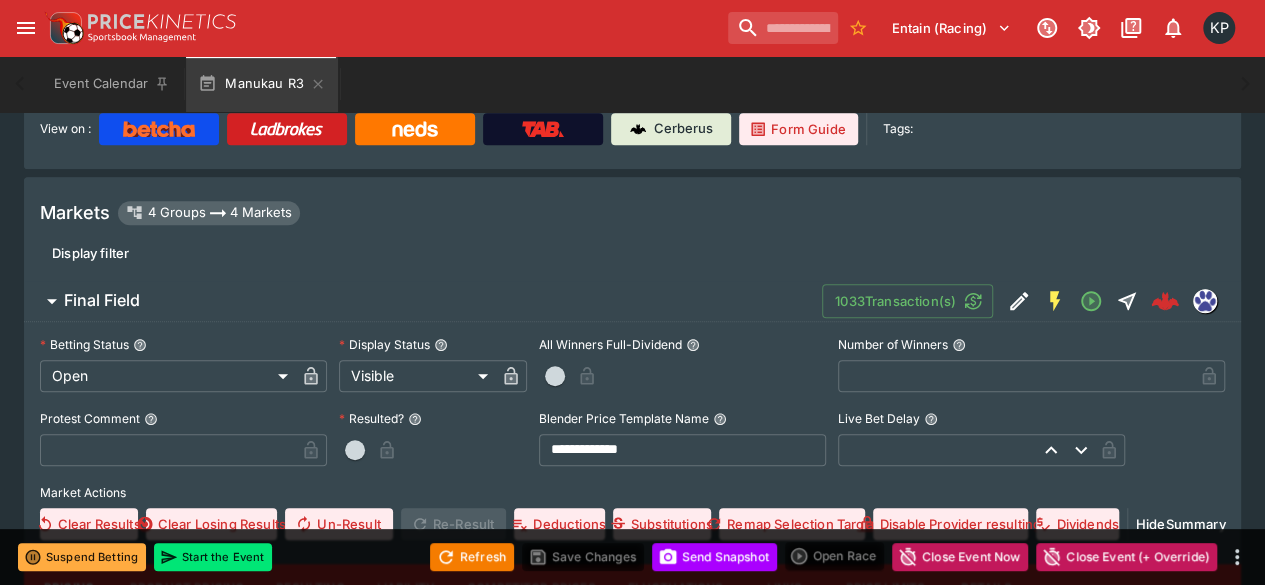 scroll, scrollTop: 0, scrollLeft: 0, axis: both 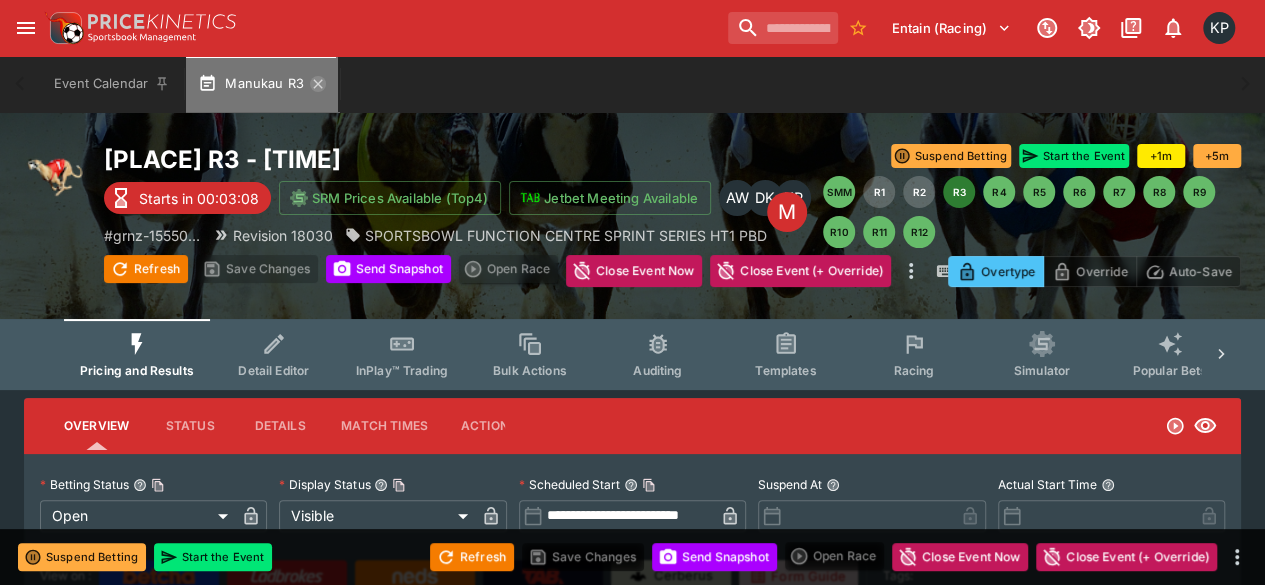 click 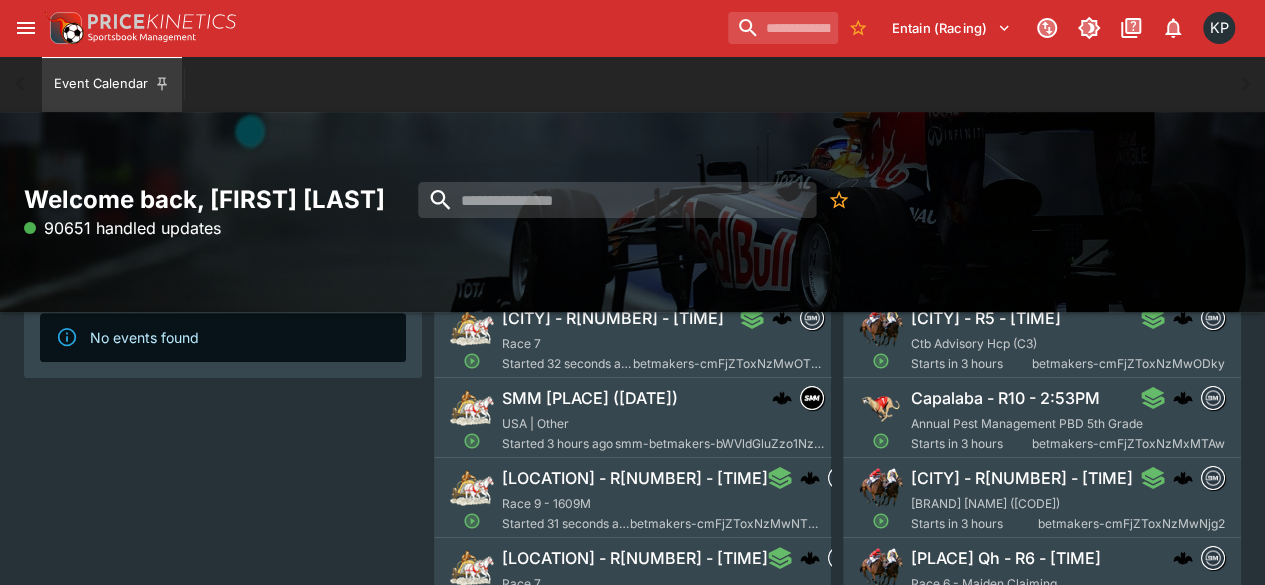 scroll, scrollTop: 172, scrollLeft: 0, axis: vertical 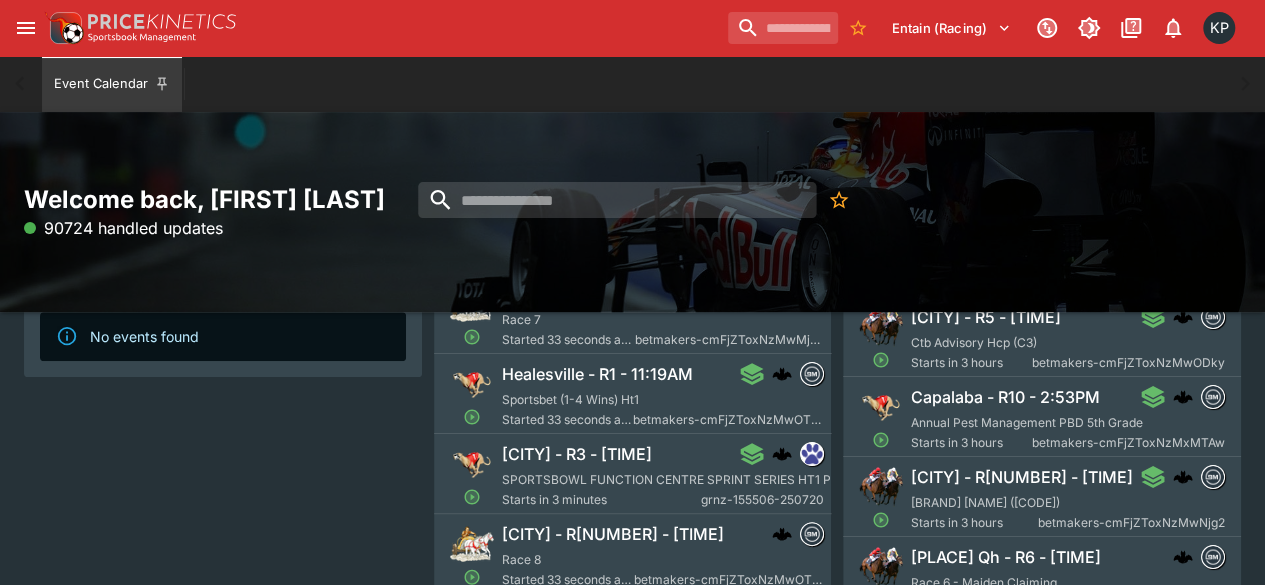 click on "Sportsbet (1-4 Wins) Ht1" at bounding box center (570, 399) 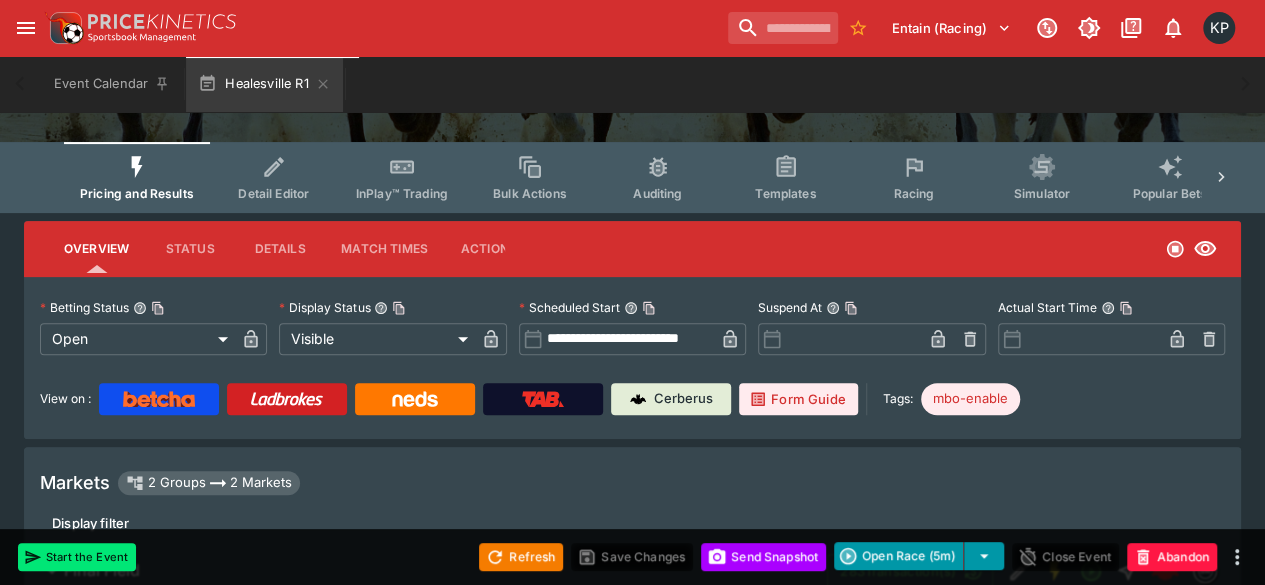 type on "**********" 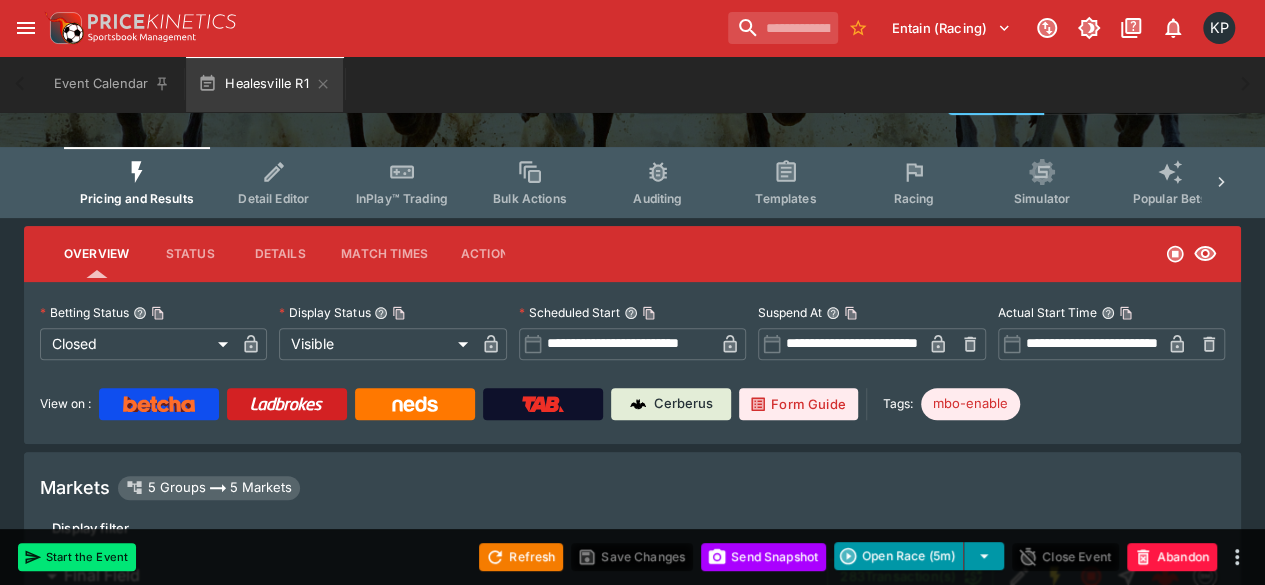 type on "****" 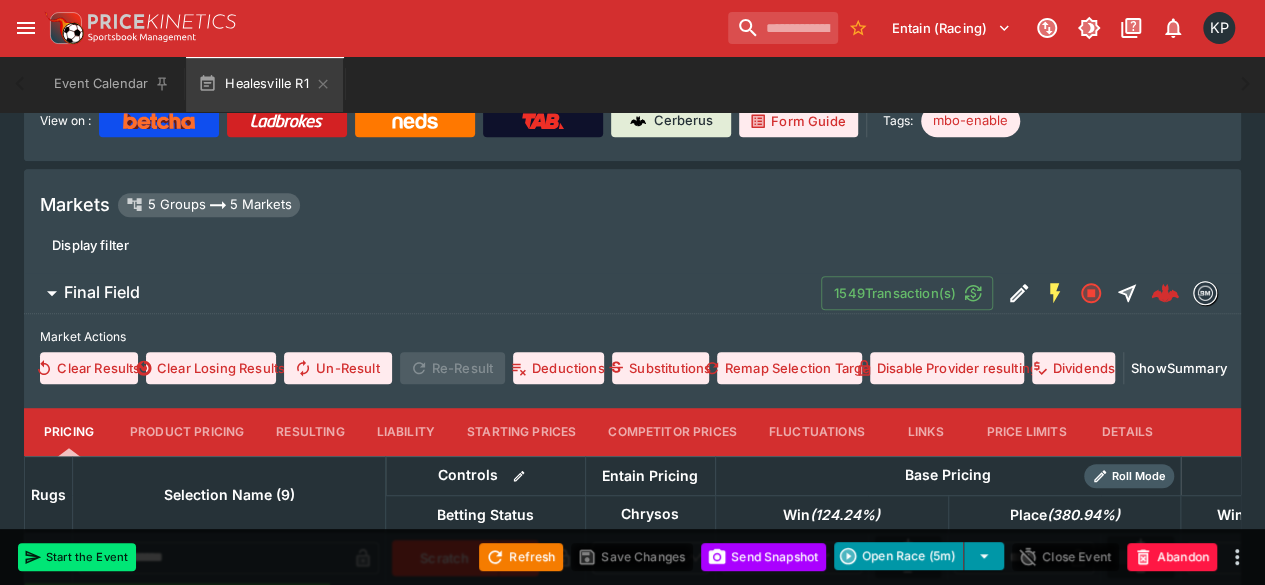 scroll, scrollTop: 458, scrollLeft: 0, axis: vertical 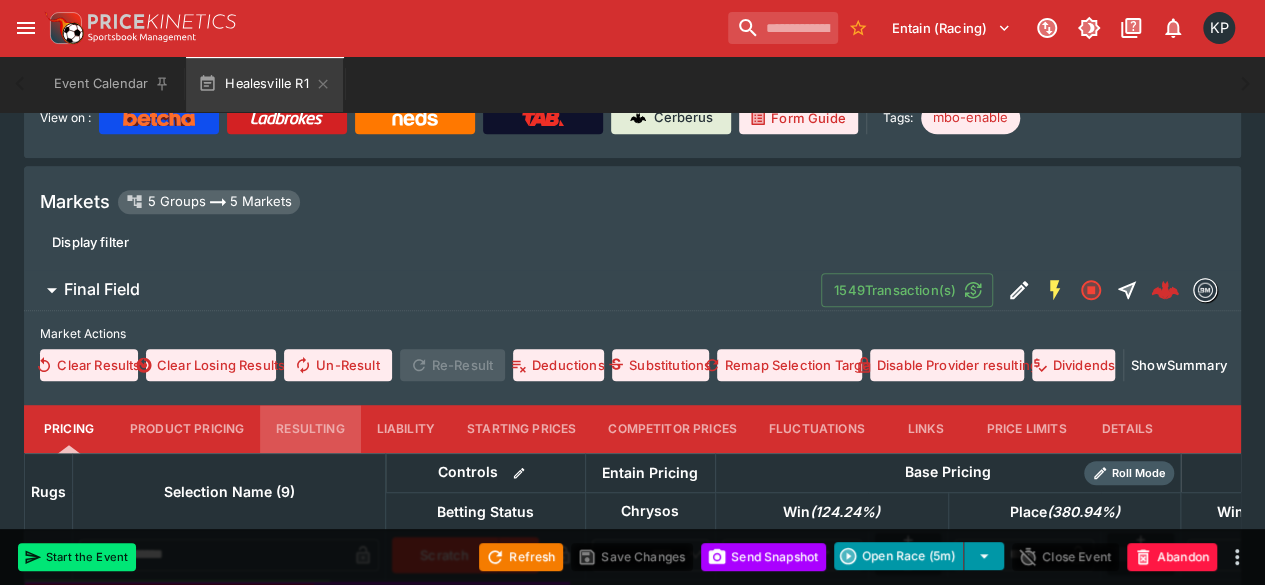click on "Resulting" at bounding box center (310, 429) 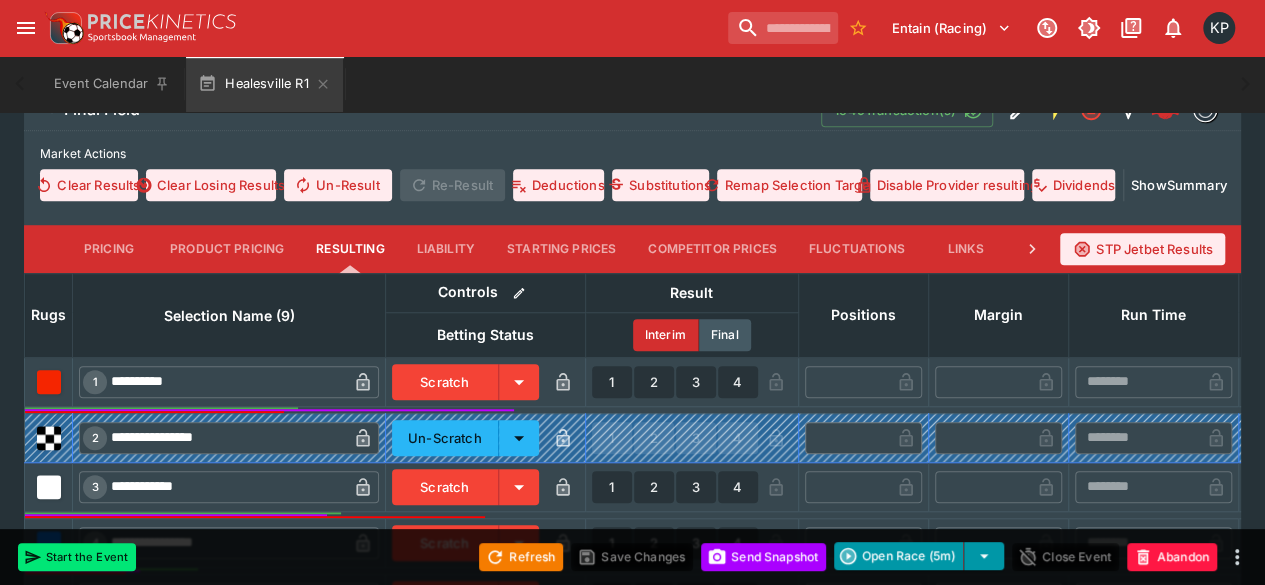 scroll, scrollTop: 736, scrollLeft: 0, axis: vertical 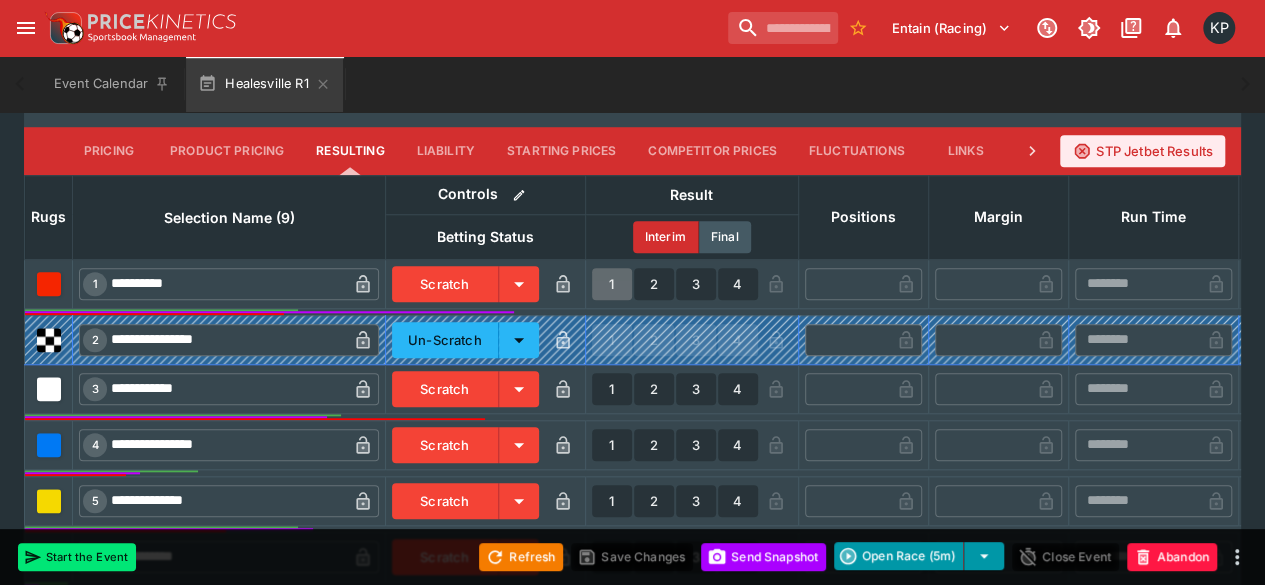 click on "1" at bounding box center (612, 284) 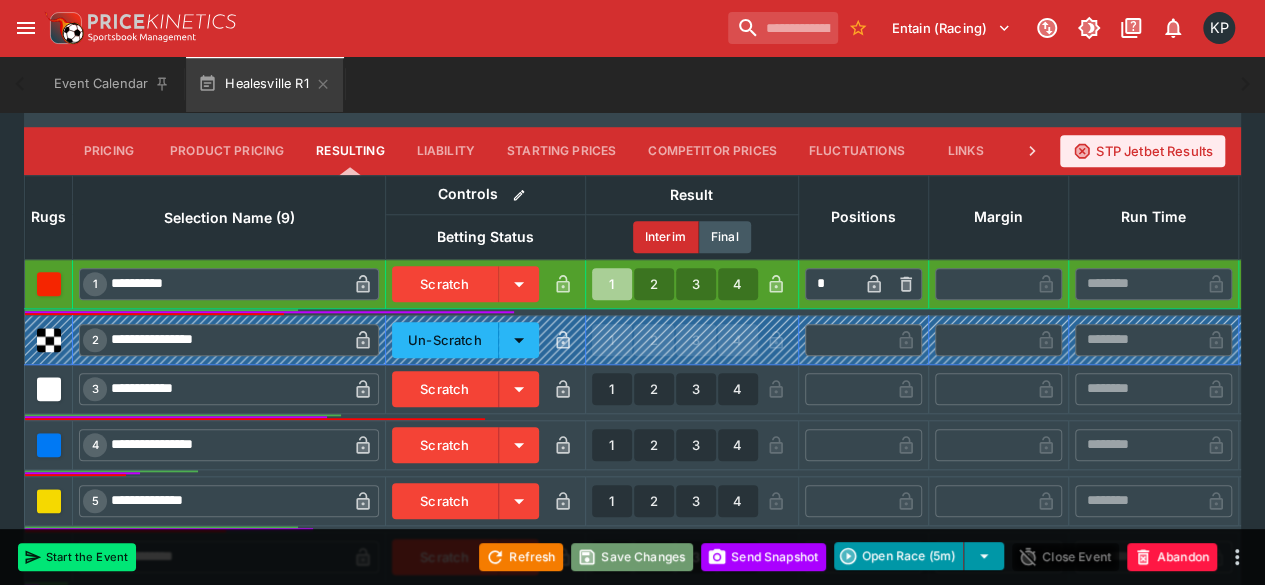 click on "Save Changes" at bounding box center [632, 557] 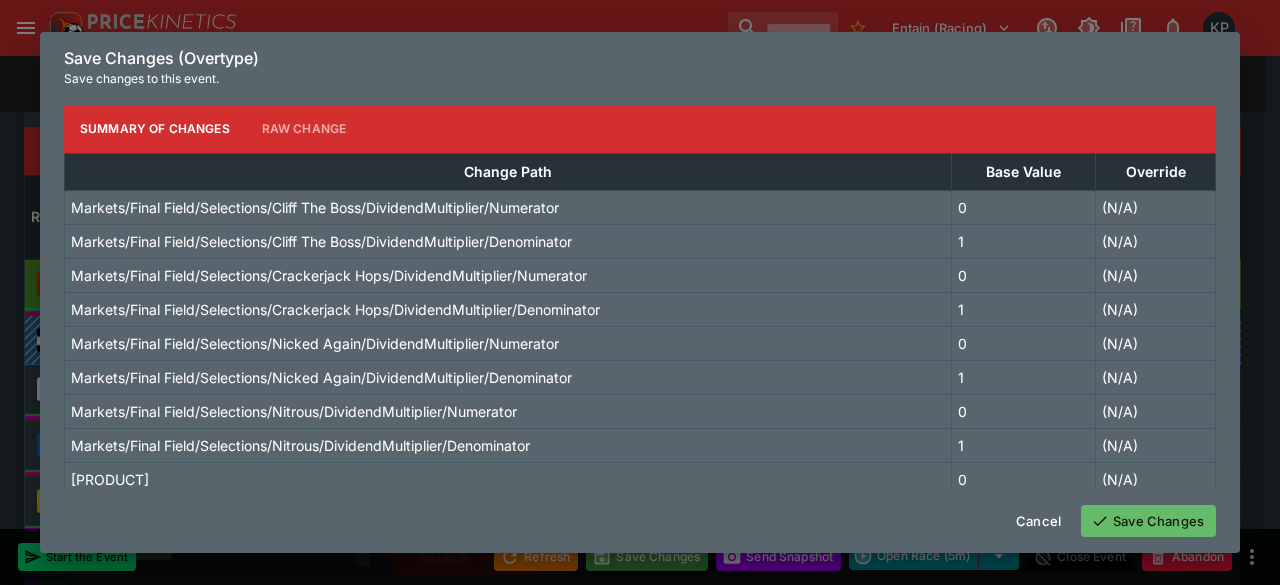 click 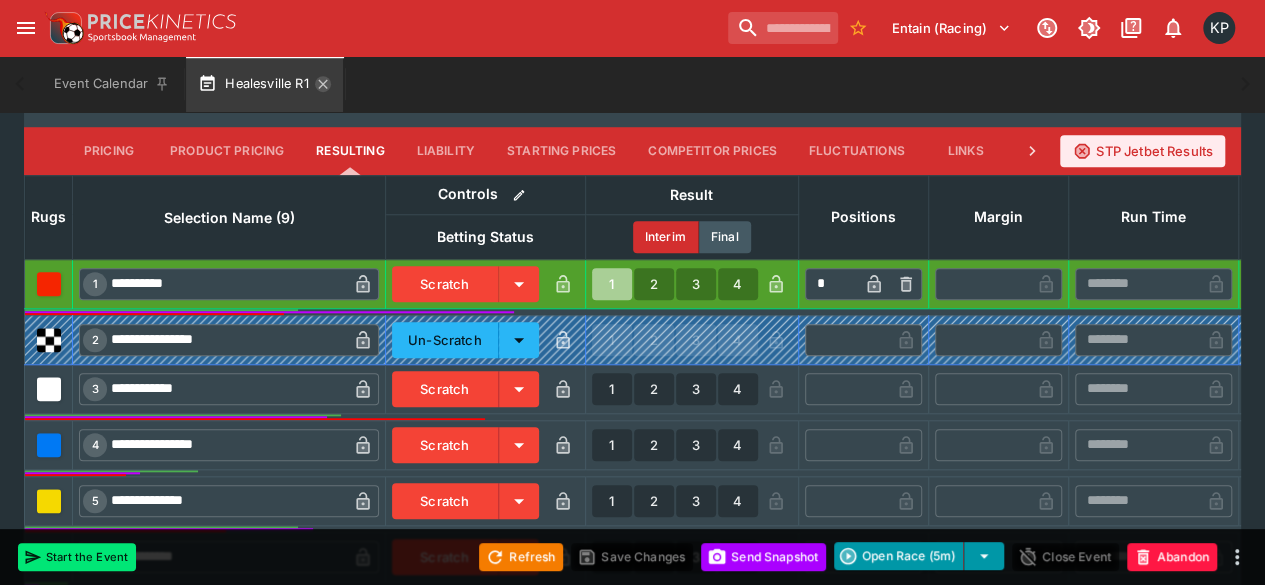 click 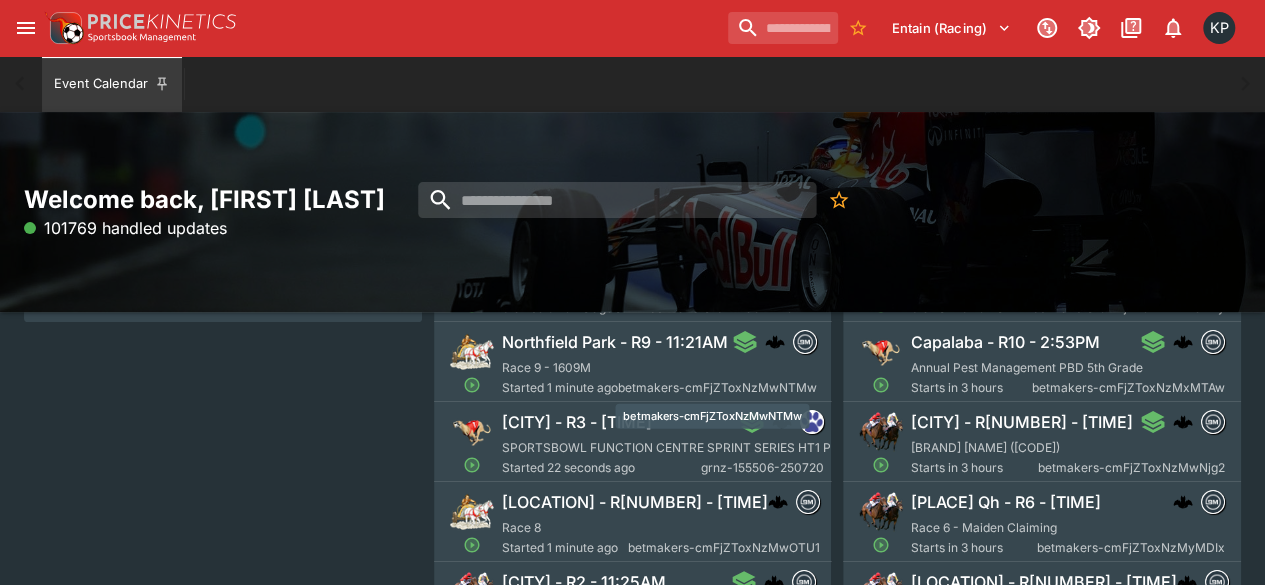 scroll, scrollTop: 230, scrollLeft: 0, axis: vertical 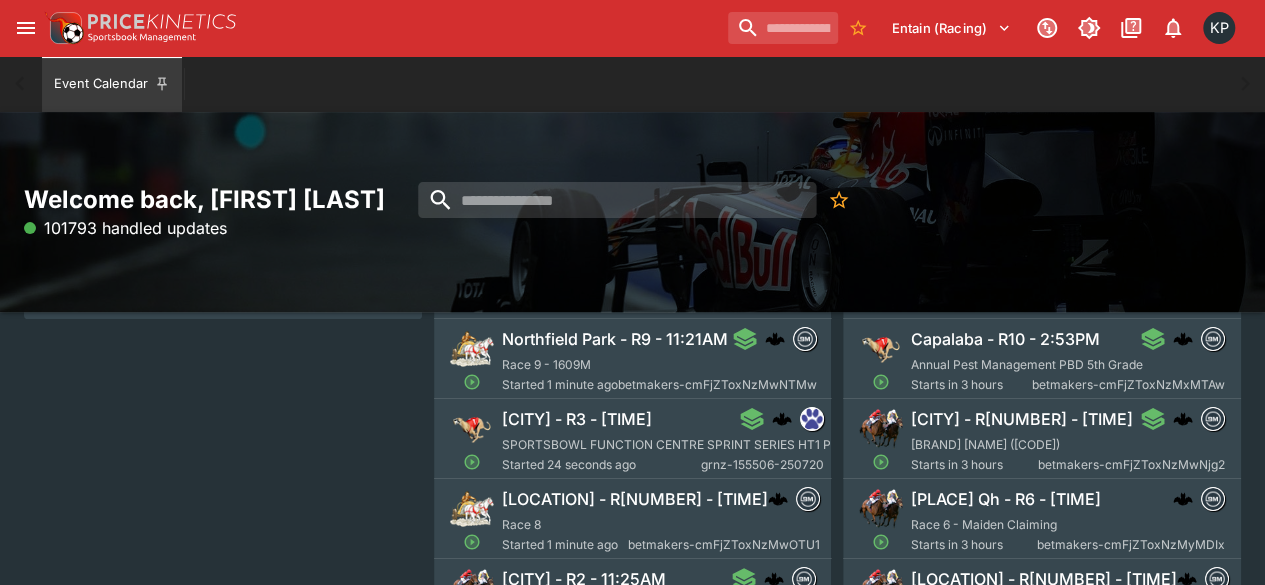 click on "SPORTSBOWL FUNCTION CENTRE SPRINT SERIES HT1 PBD" at bounding box center [675, 444] 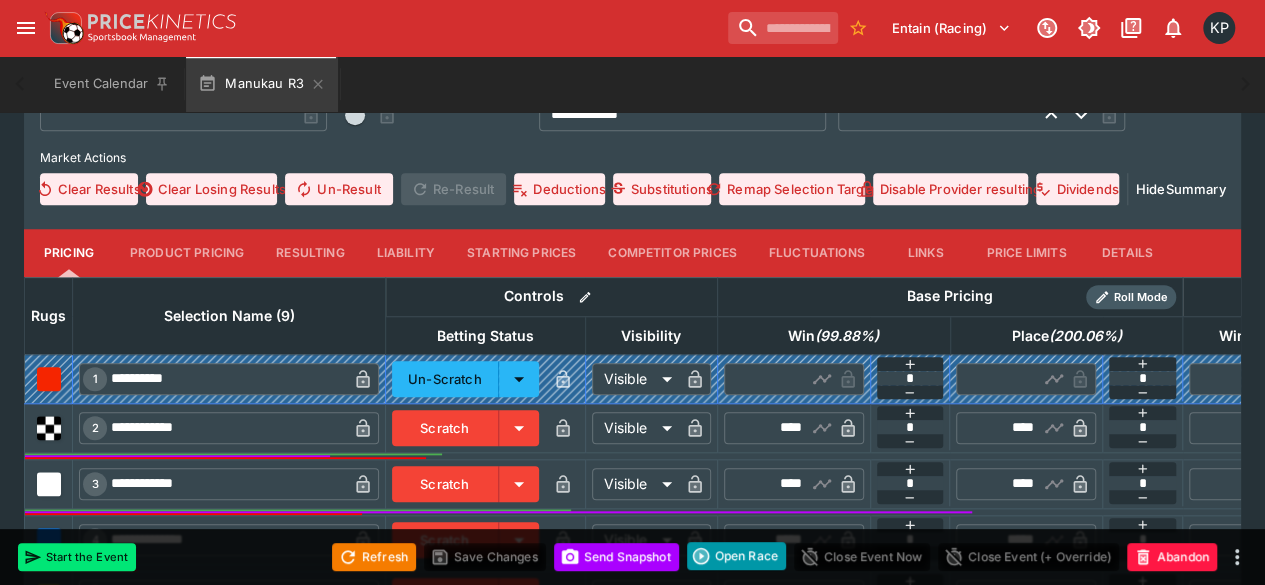 scroll, scrollTop: 784, scrollLeft: 0, axis: vertical 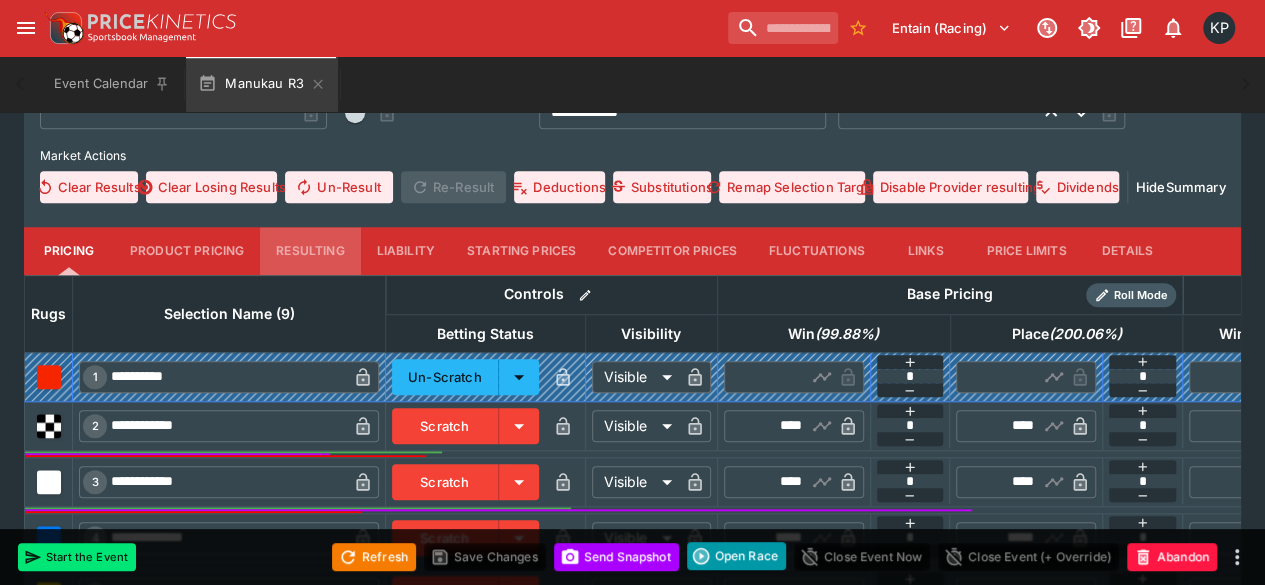 click on "Resulting" at bounding box center (310, 251) 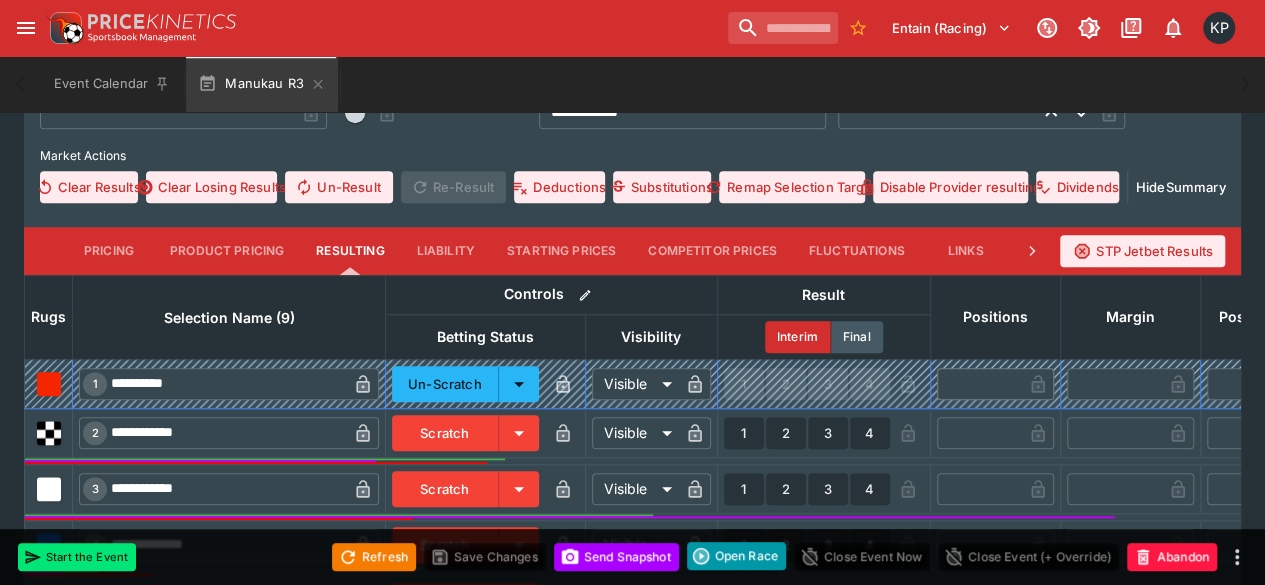 scroll, scrollTop: 901, scrollLeft: 0, axis: vertical 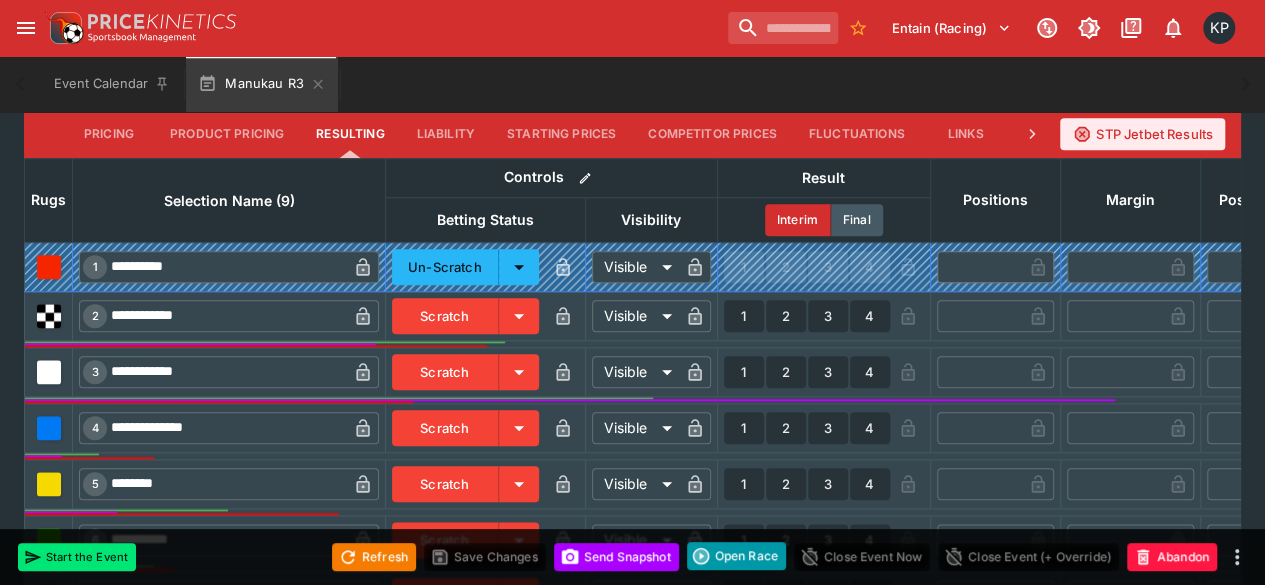 click on "1" at bounding box center (744, 428) 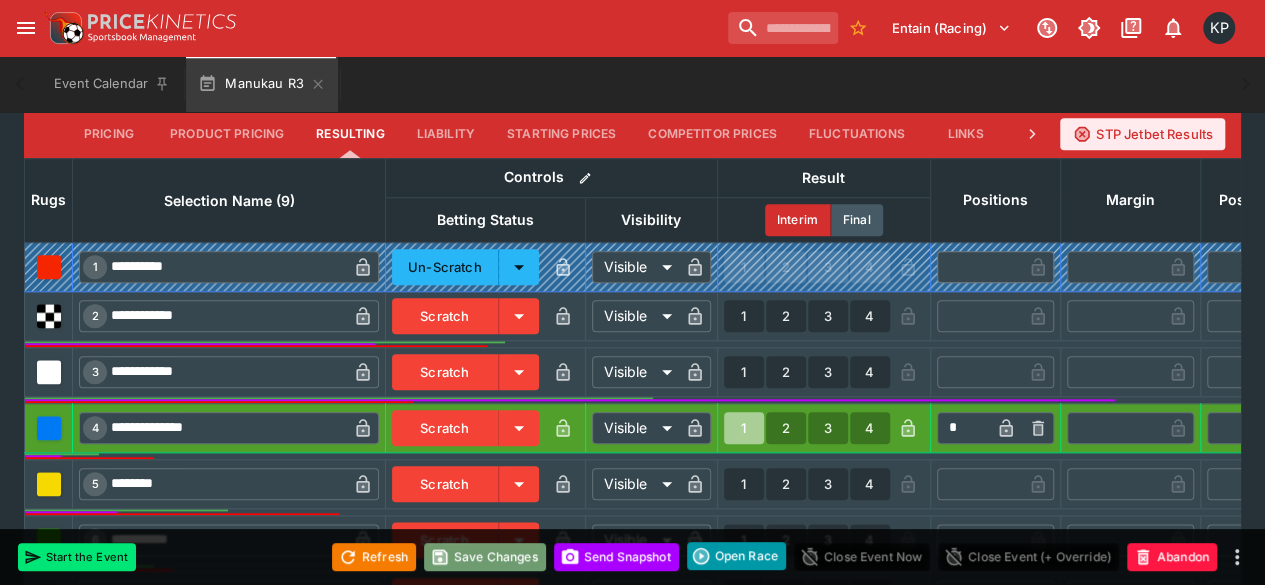 click on "Save Changes" at bounding box center [485, 557] 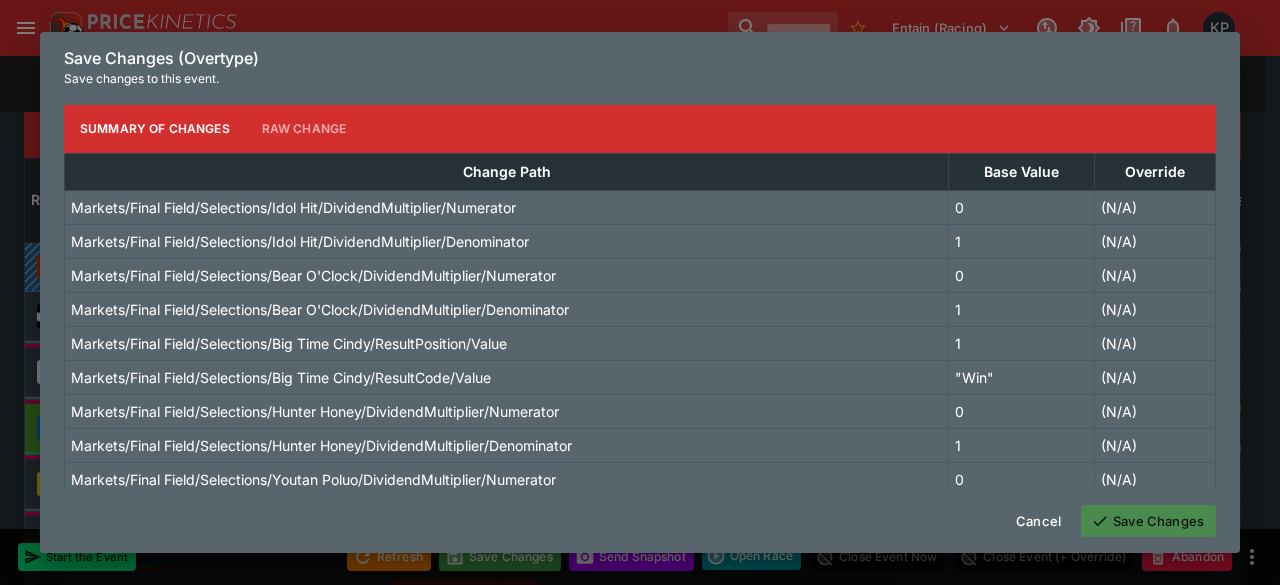 click on "Save Changes" at bounding box center [1148, 521] 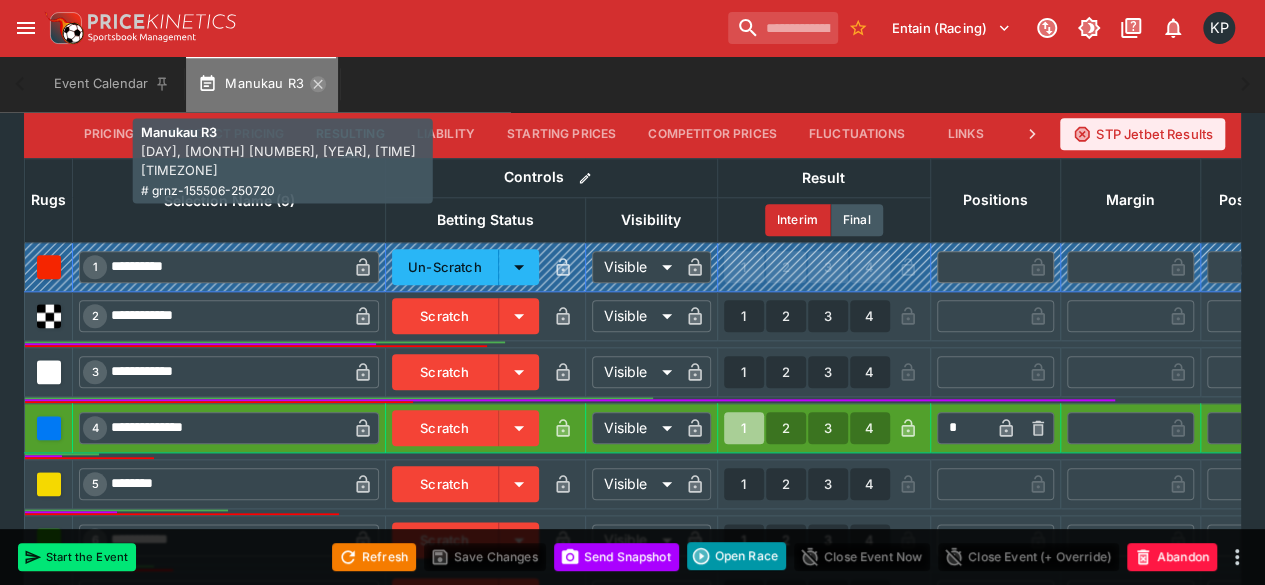 click 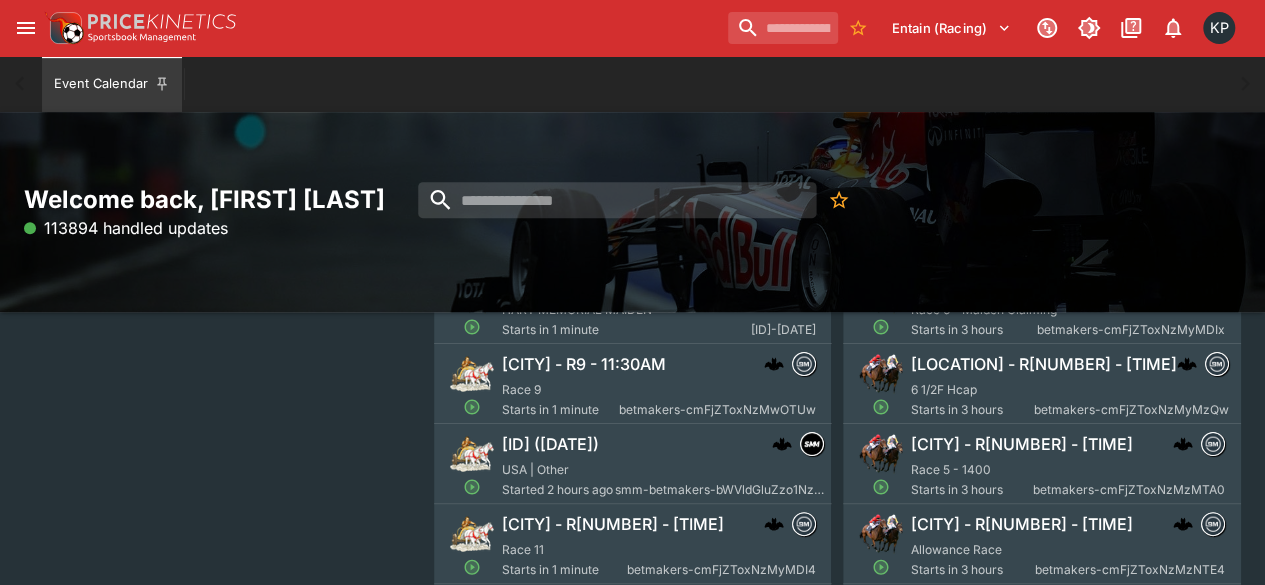scroll, scrollTop: 0, scrollLeft: 0, axis: both 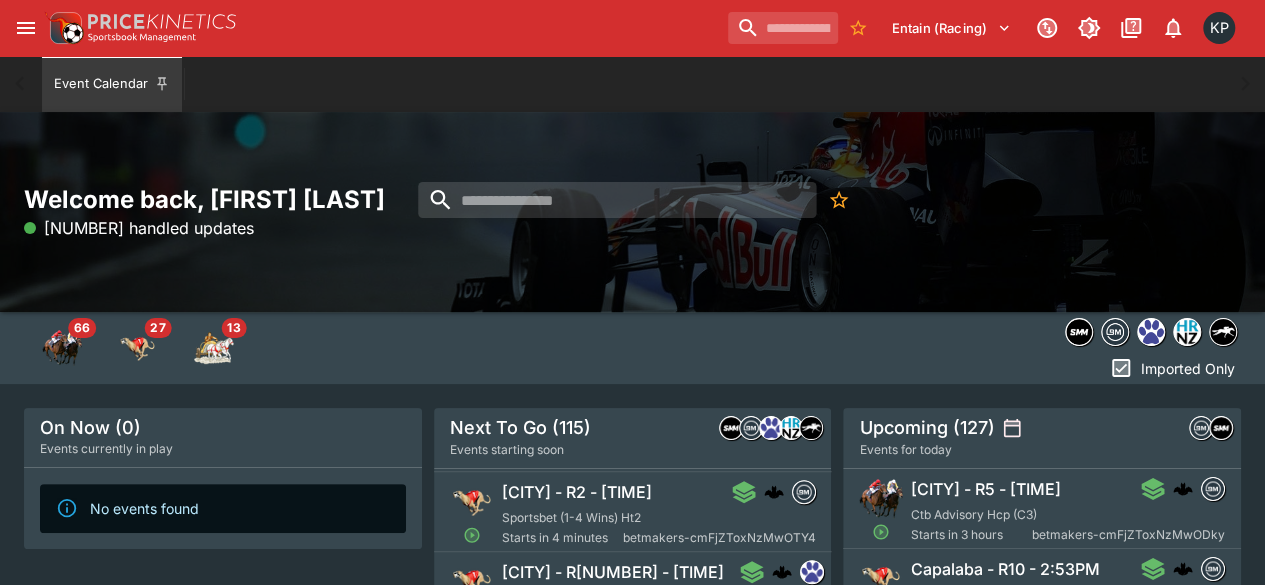 click on "[CITY] - R2 - [TIME] Sportsbet (1-4 Wins) Ht2 Starts in 4 minutes betmakers-cmFjZToxNzMwOTY4" at bounding box center [659, 514] 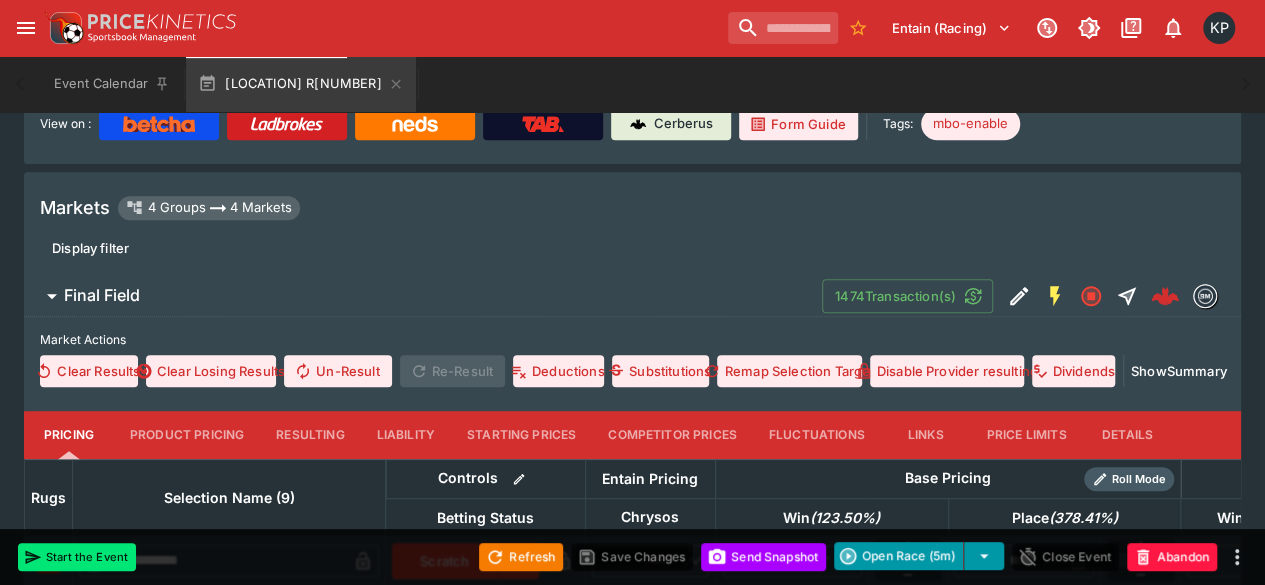 scroll, scrollTop: 453, scrollLeft: 0, axis: vertical 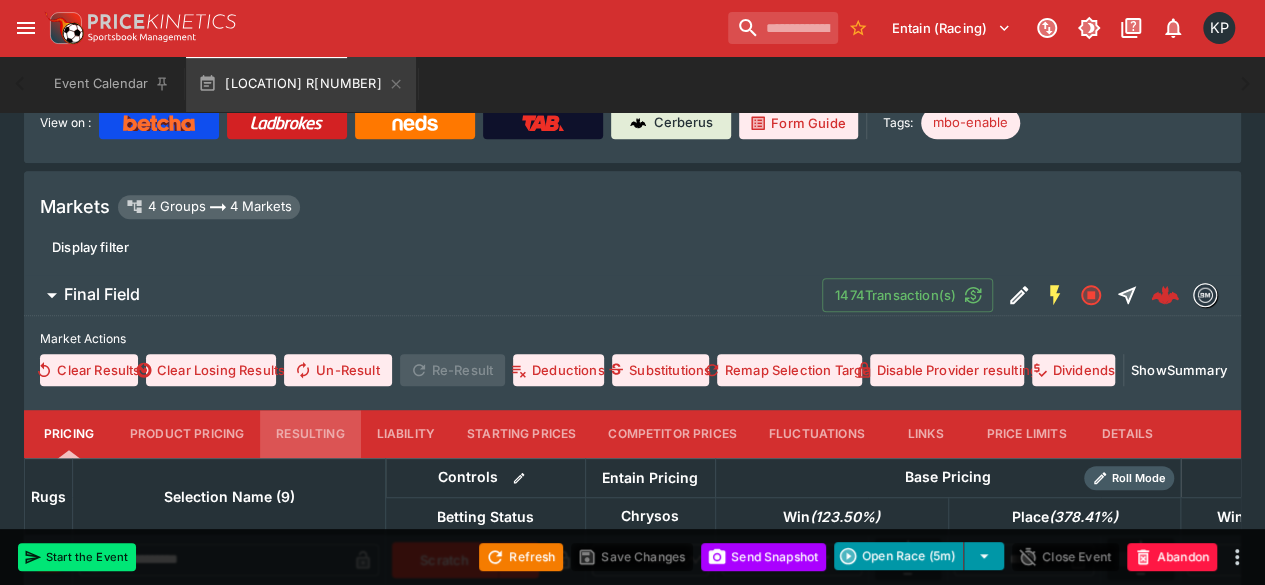 click on "Resulting" at bounding box center (310, 434) 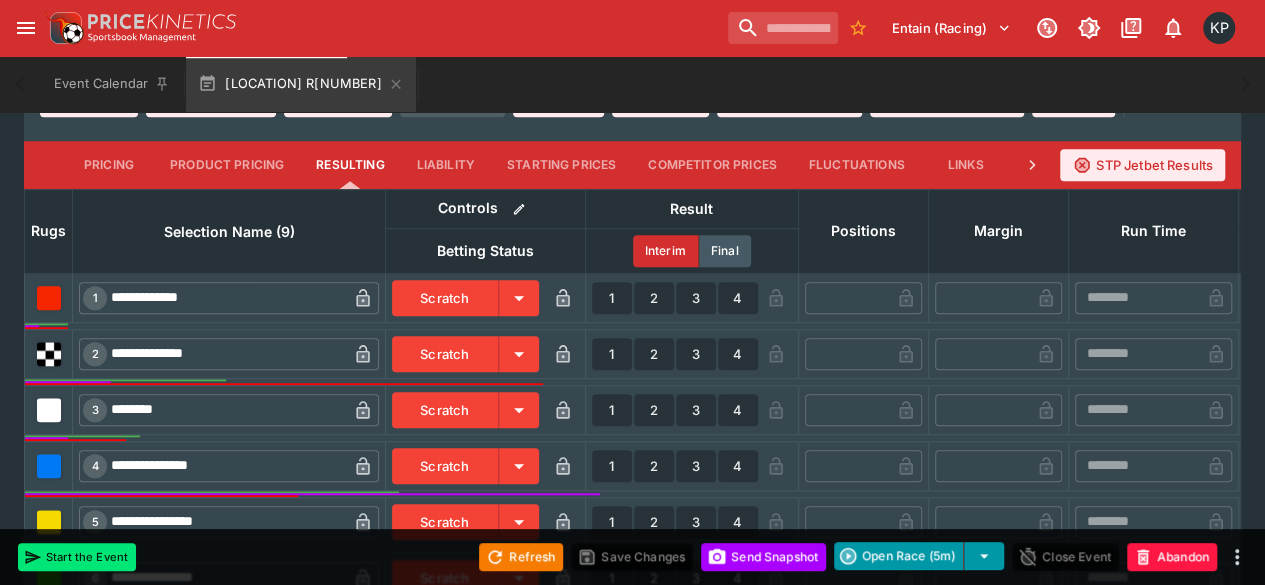 scroll, scrollTop: 812, scrollLeft: 0, axis: vertical 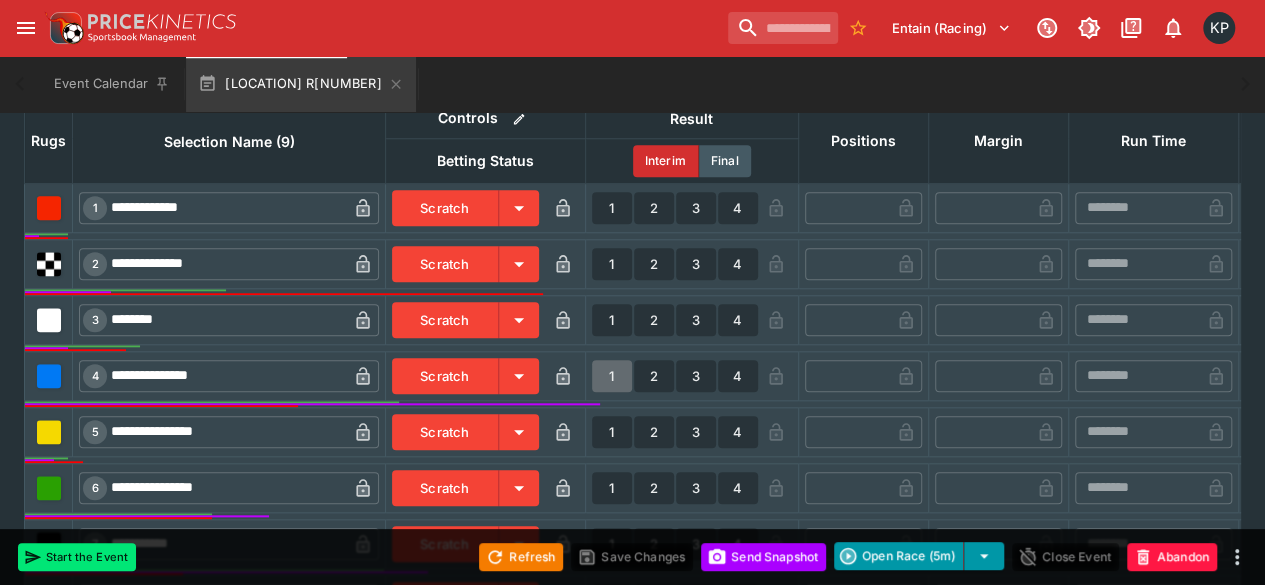 click on "1" at bounding box center [612, 376] 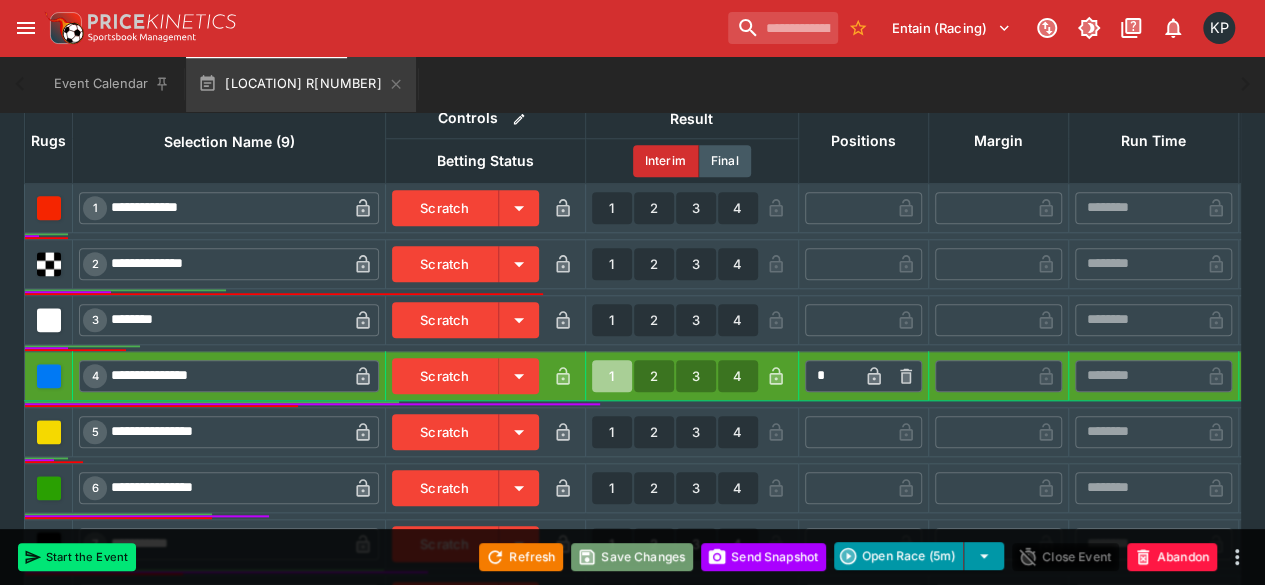 click on "Save Changes" at bounding box center (632, 557) 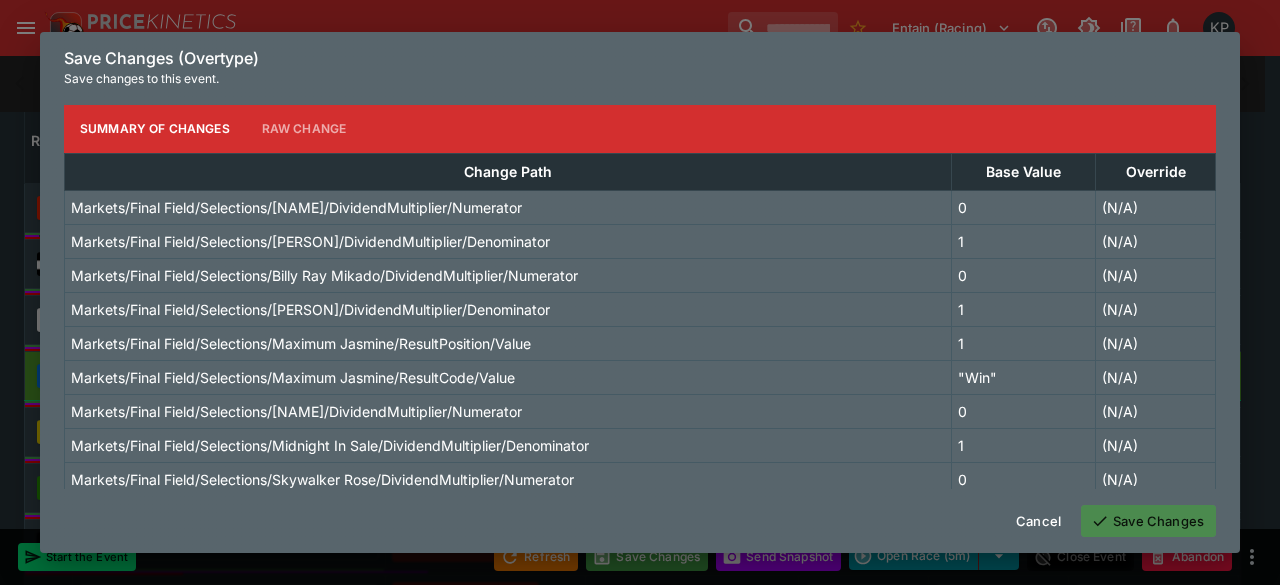 click on "Save Changes" at bounding box center (1148, 521) 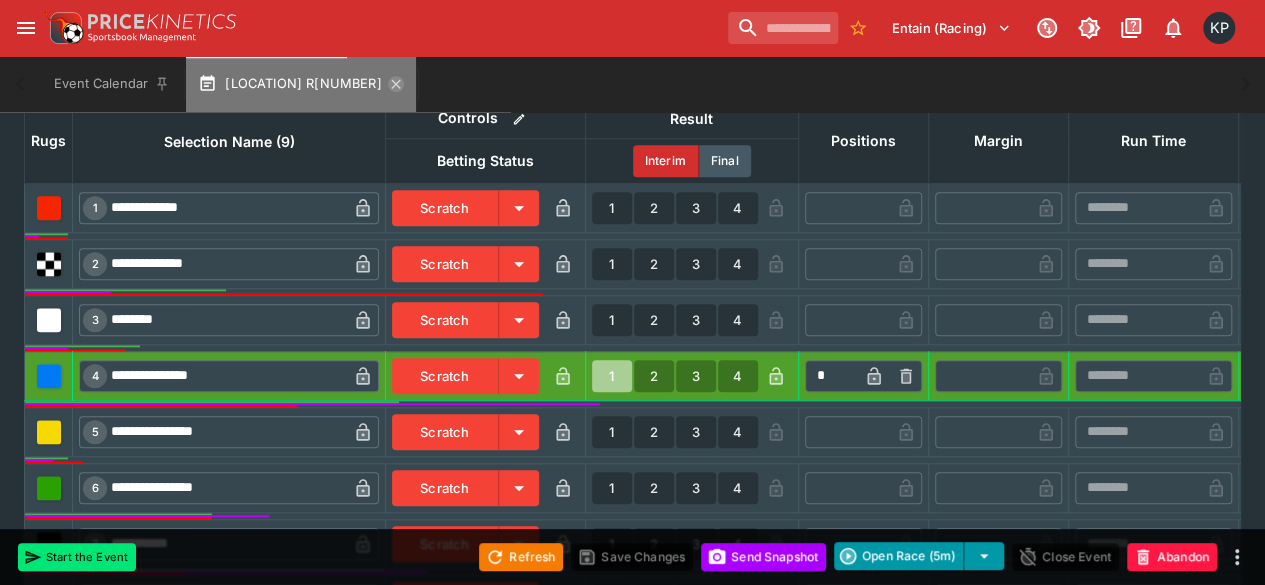 click 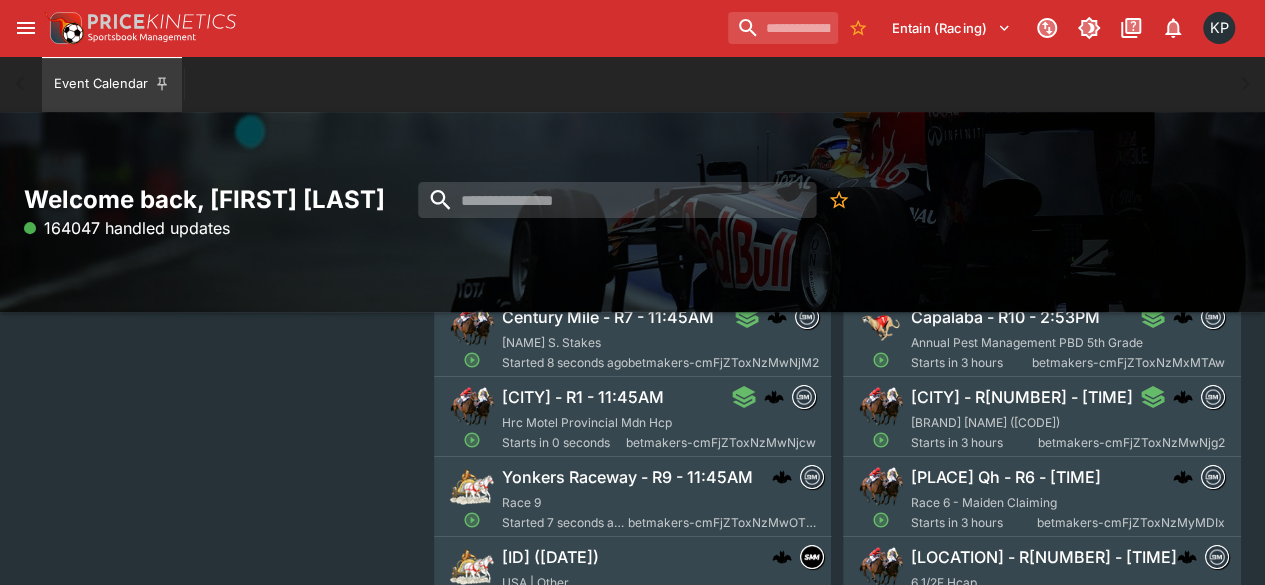 scroll, scrollTop: 270, scrollLeft: 0, axis: vertical 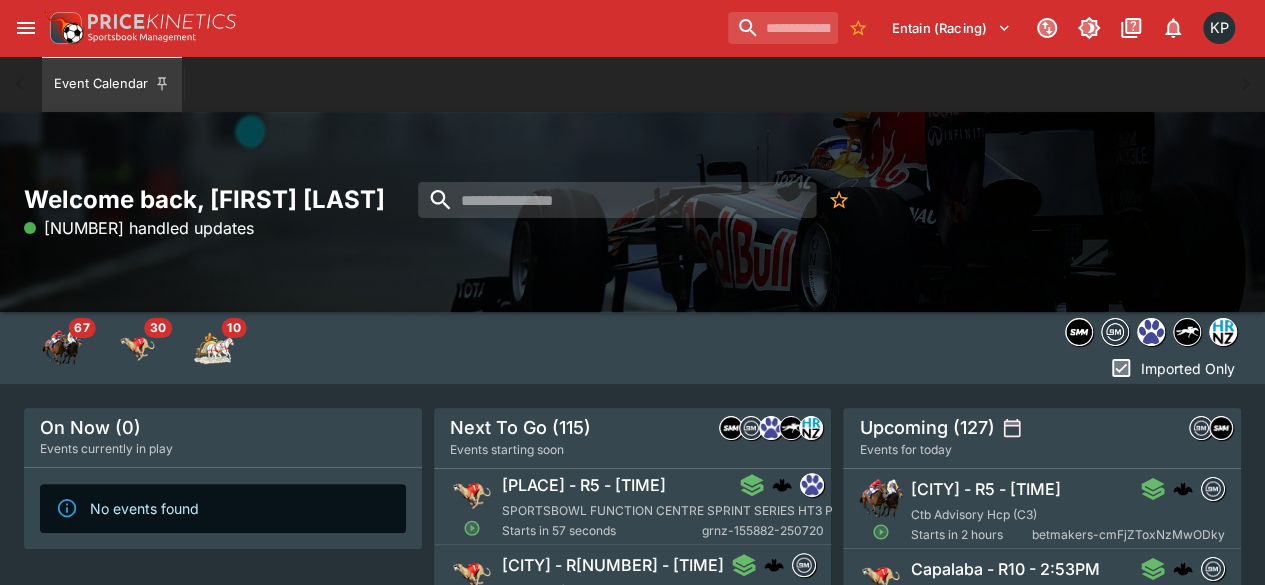 click on "SPORTSBOWL FUNCTION CENTRE SPRINT SERIES HT3 PBD" at bounding box center (676, 510) 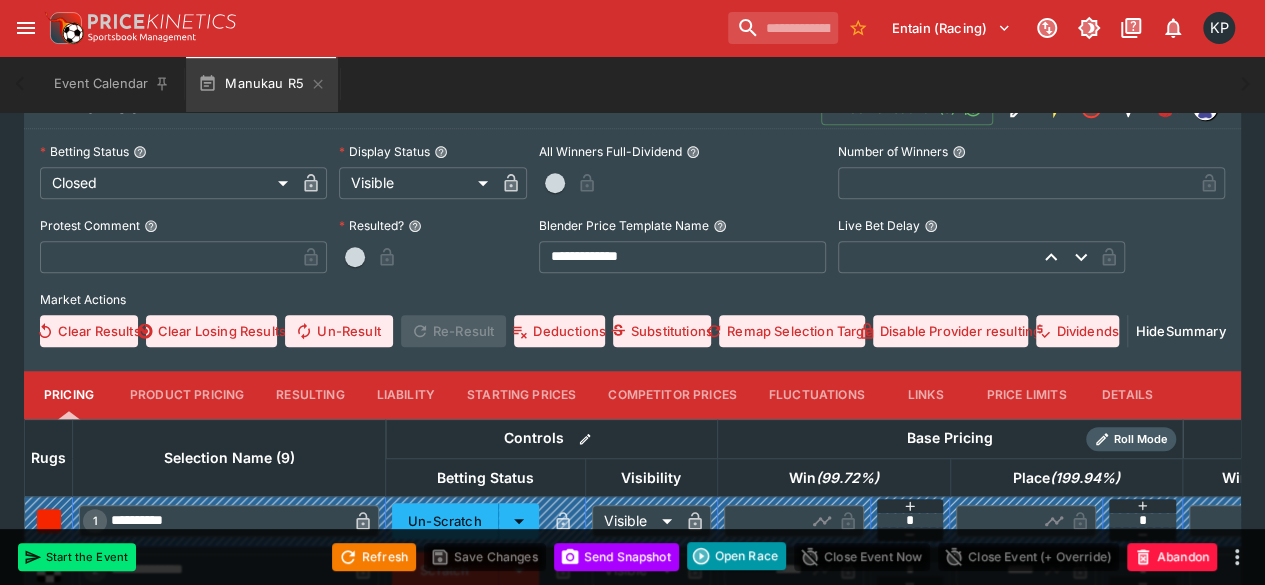 click on "Resulting" at bounding box center [310, 395] 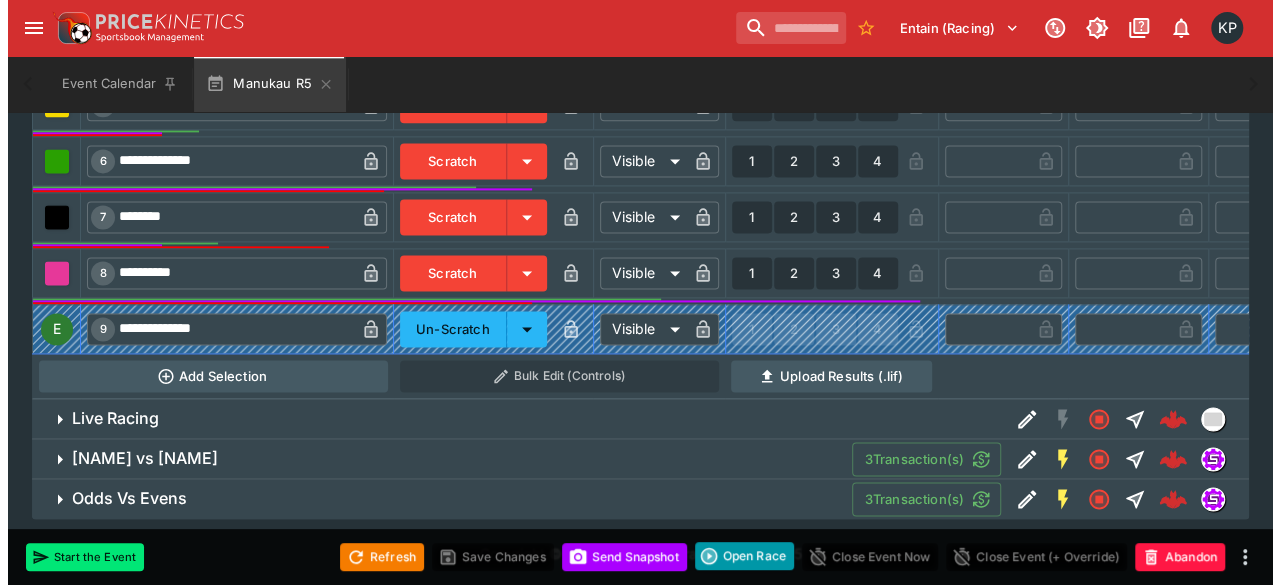 scroll, scrollTop: 1290, scrollLeft: 0, axis: vertical 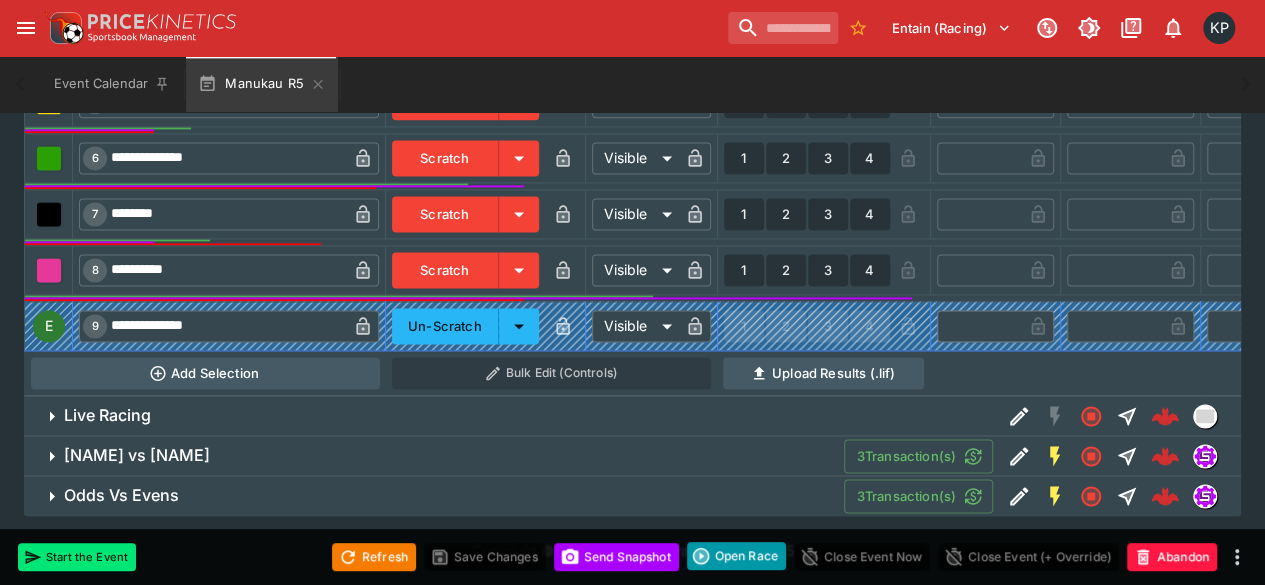 click on "1" at bounding box center (744, 270) 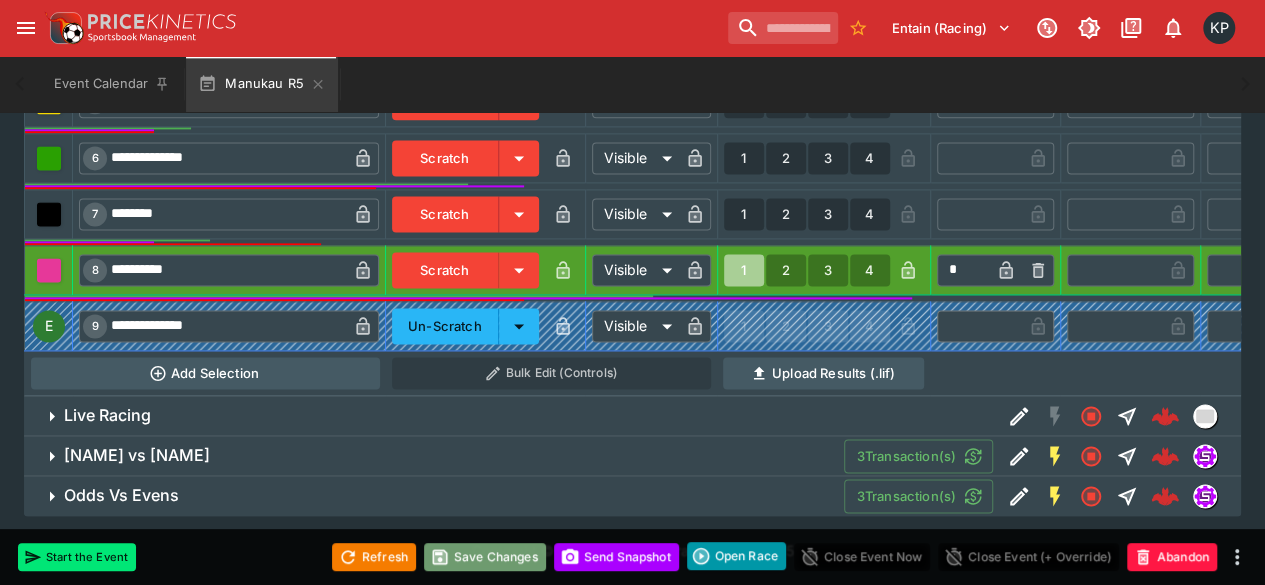 click on "Save Changes" at bounding box center (485, 557) 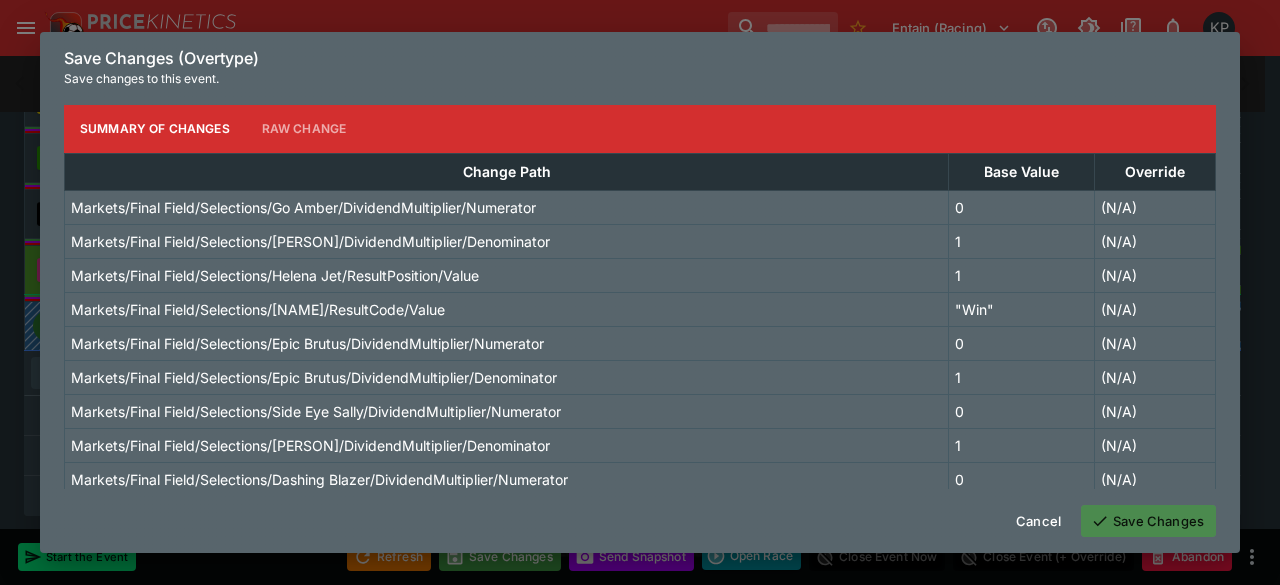 click on "Save Changes" at bounding box center (1148, 521) 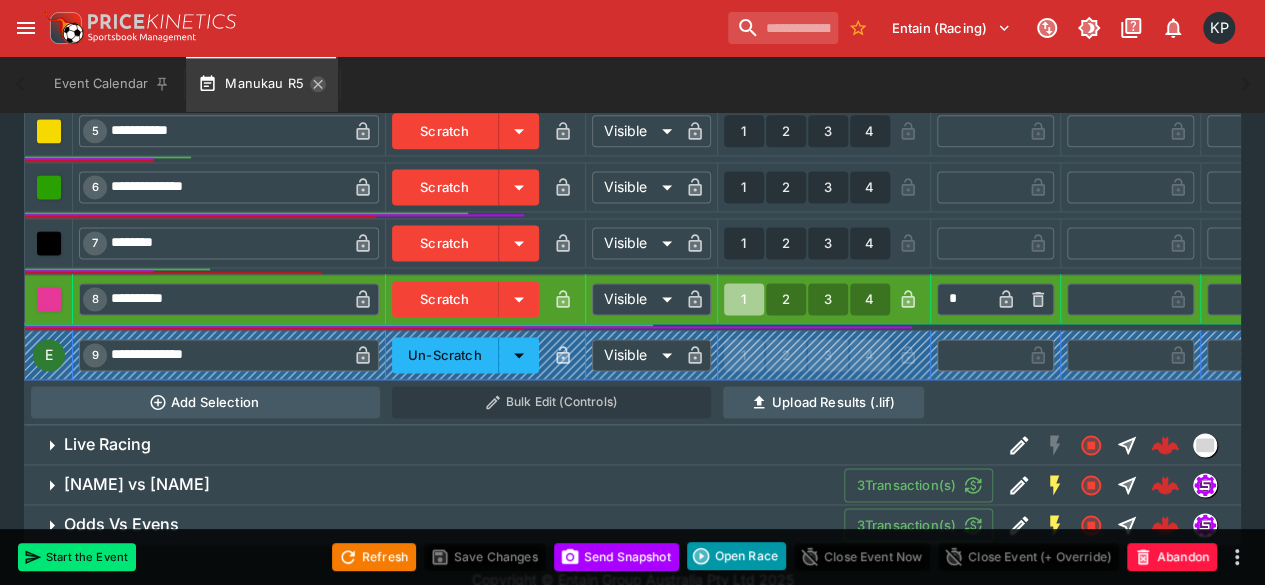 scroll, scrollTop: 1290, scrollLeft: 0, axis: vertical 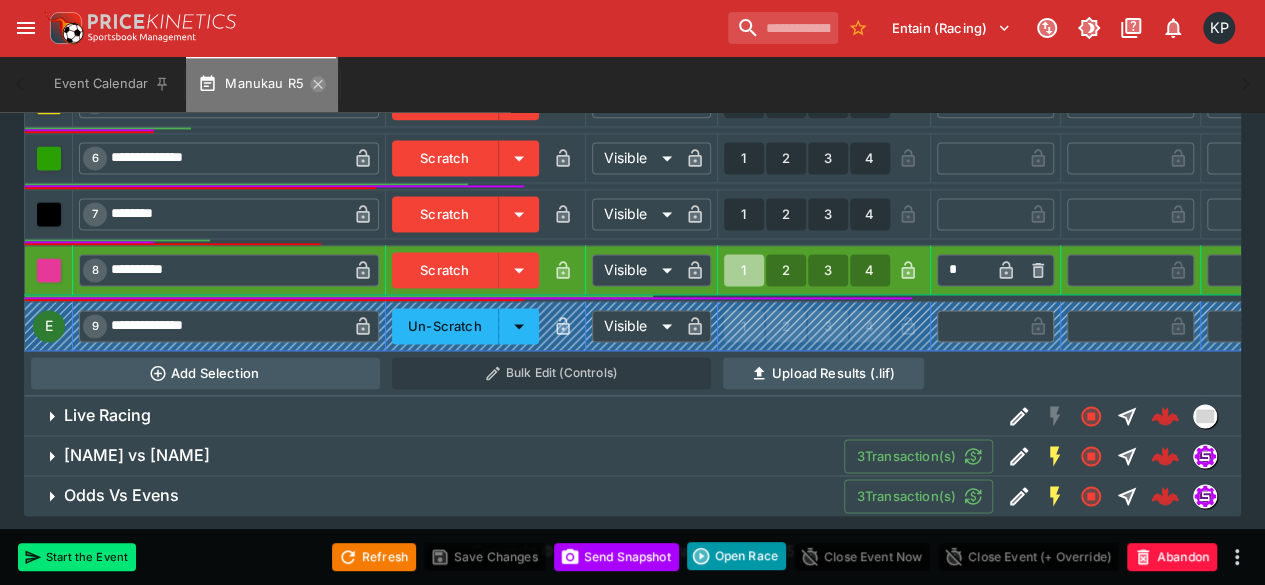 click 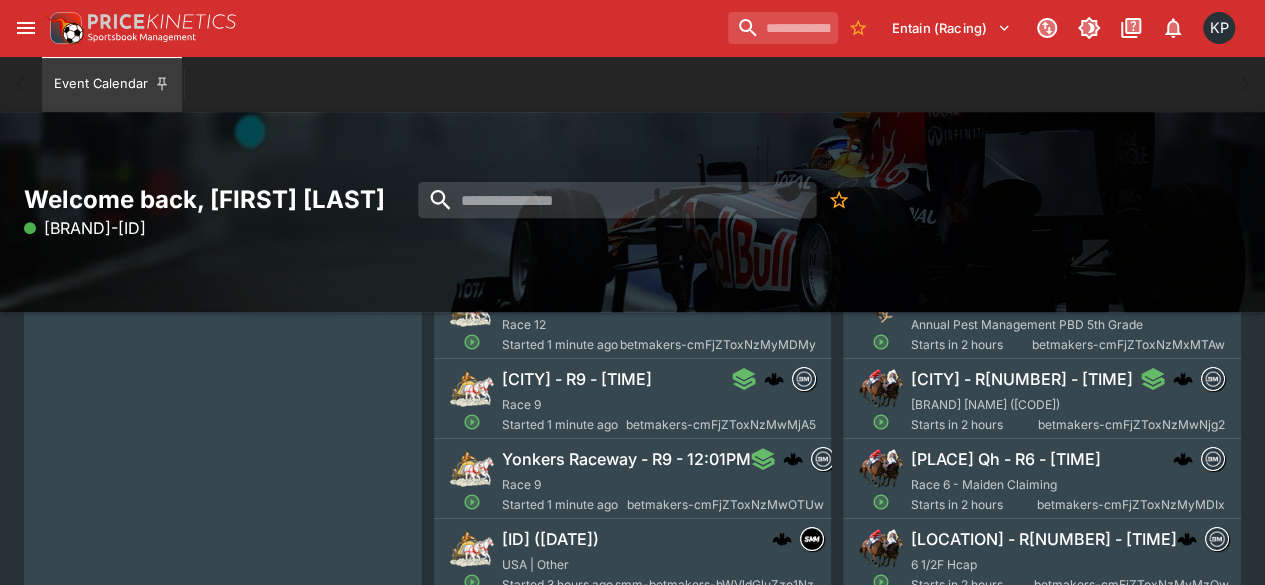 scroll, scrollTop: 282, scrollLeft: 0, axis: vertical 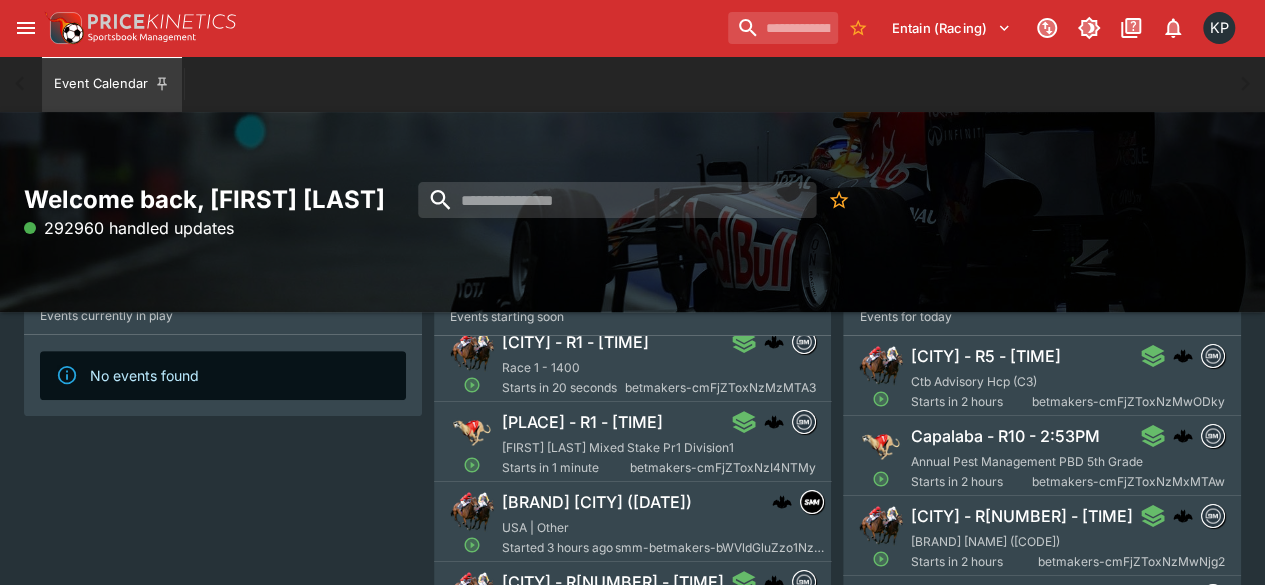 click on "[PLACE] - R1 - [TIME]" at bounding box center [582, 422] 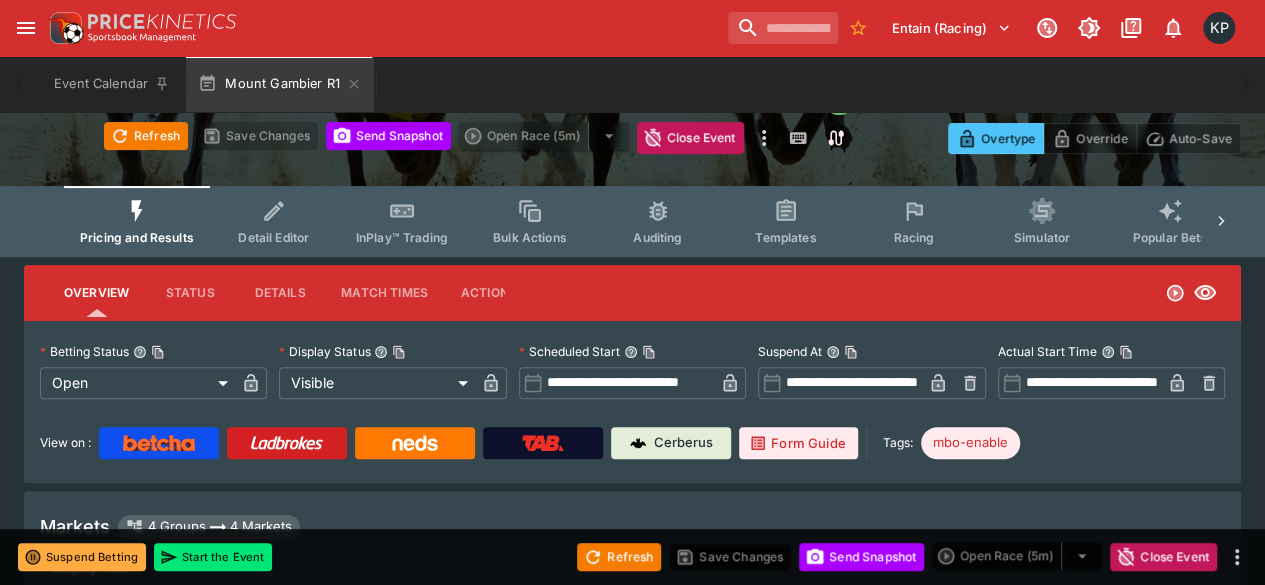 scroll, scrollTop: 0, scrollLeft: 0, axis: both 